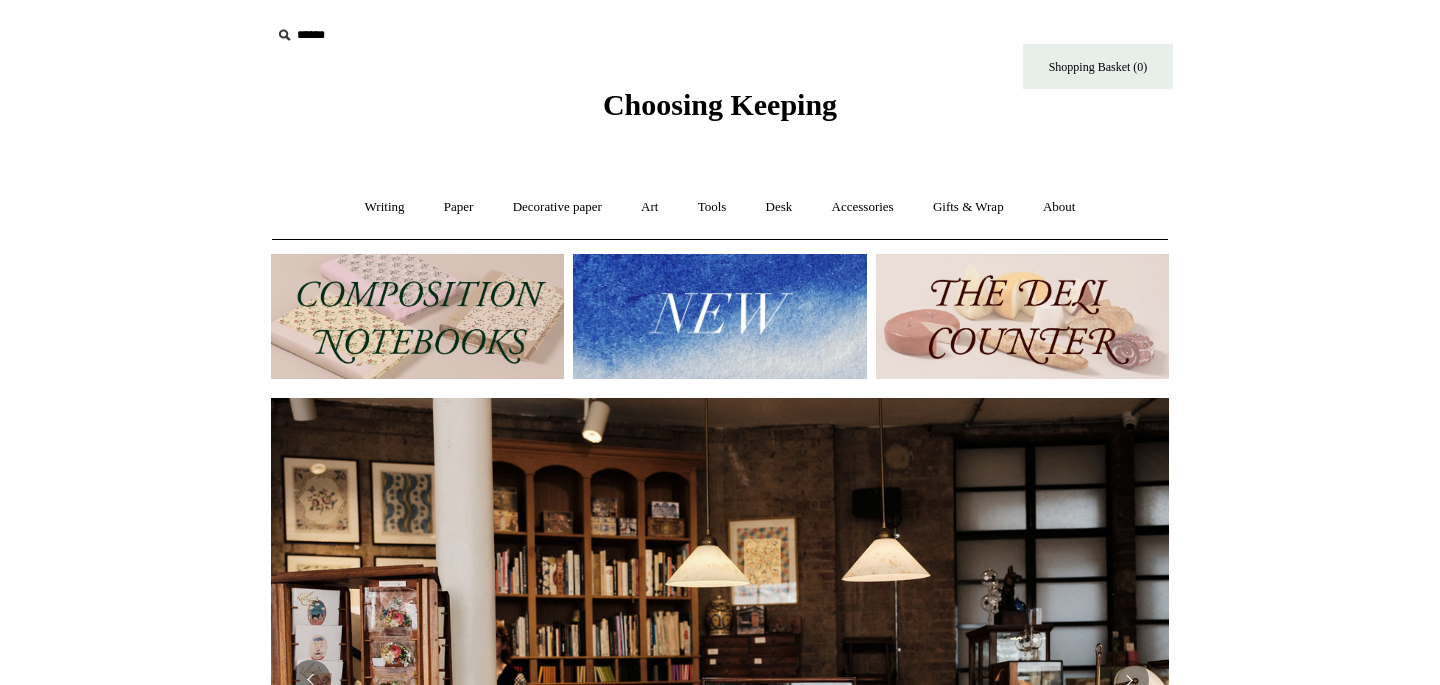 scroll, scrollTop: 0, scrollLeft: 0, axis: both 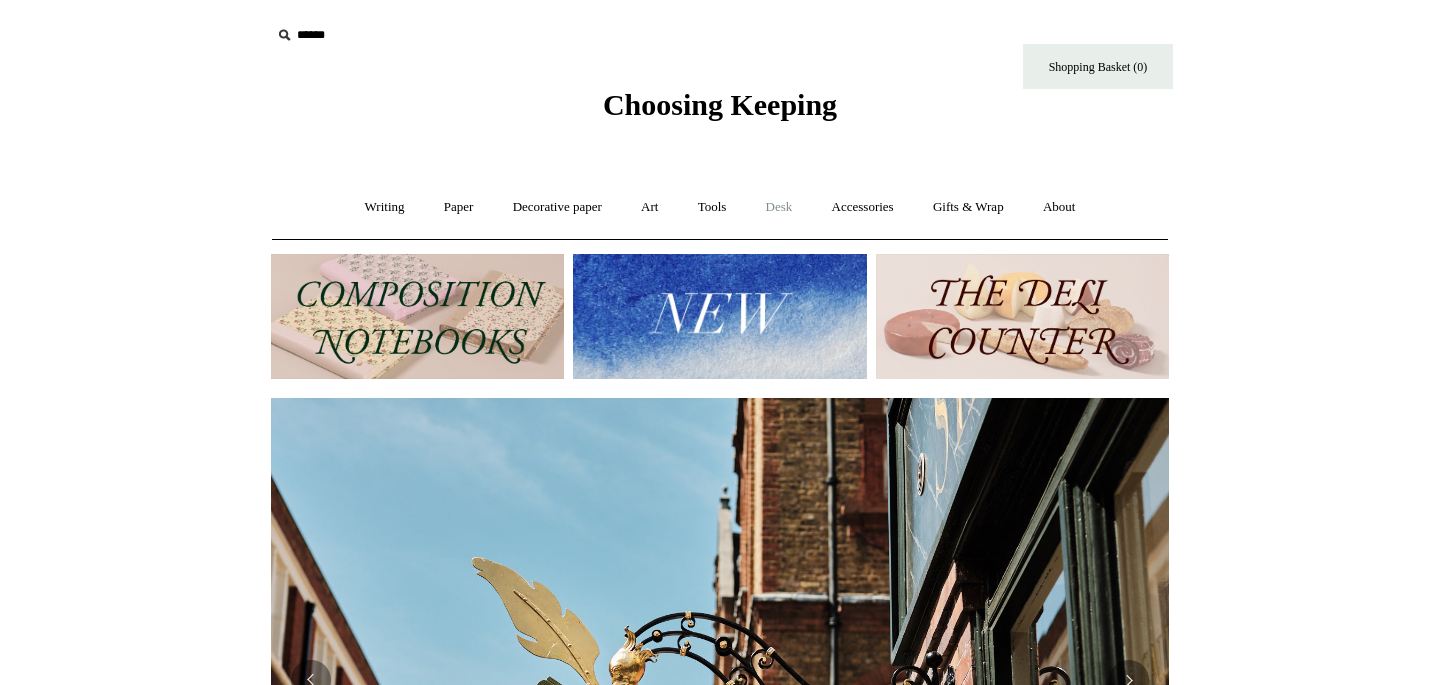 click on "Desk +" at bounding box center (779, 207) 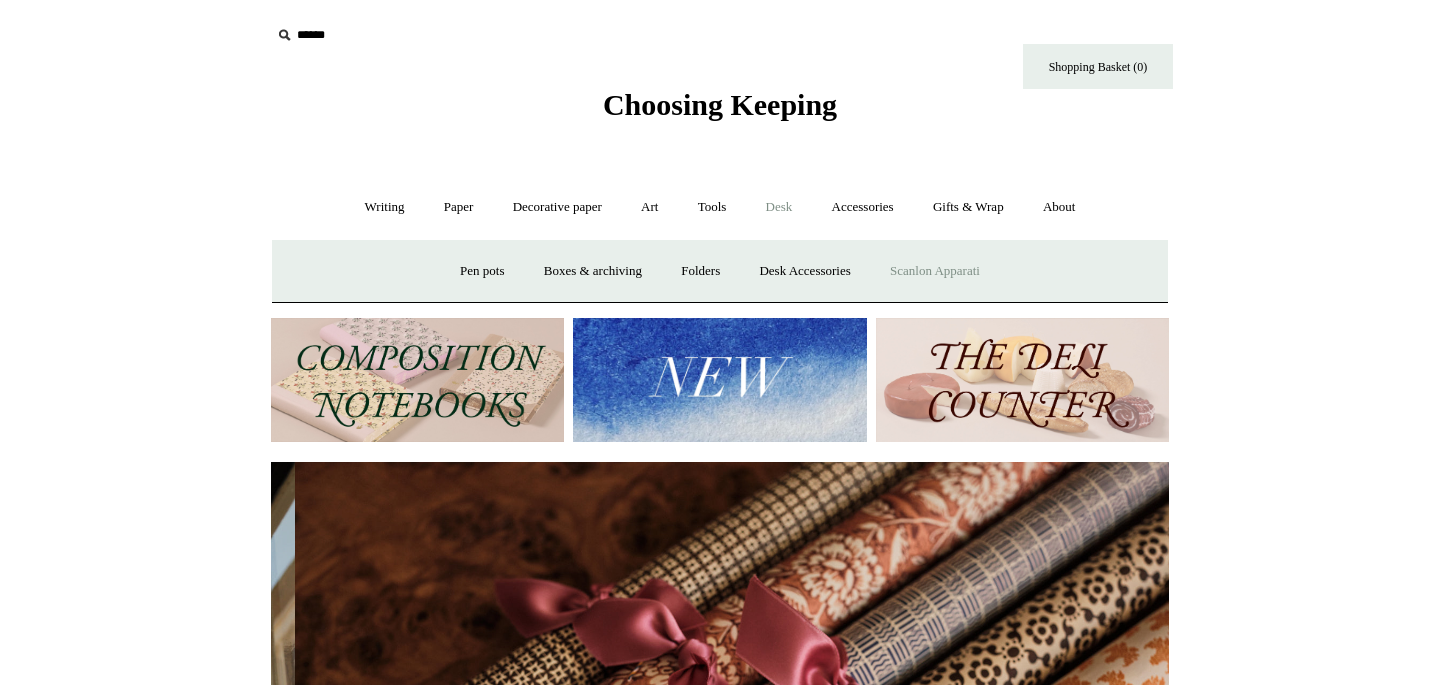 scroll, scrollTop: 0, scrollLeft: 1796, axis: horizontal 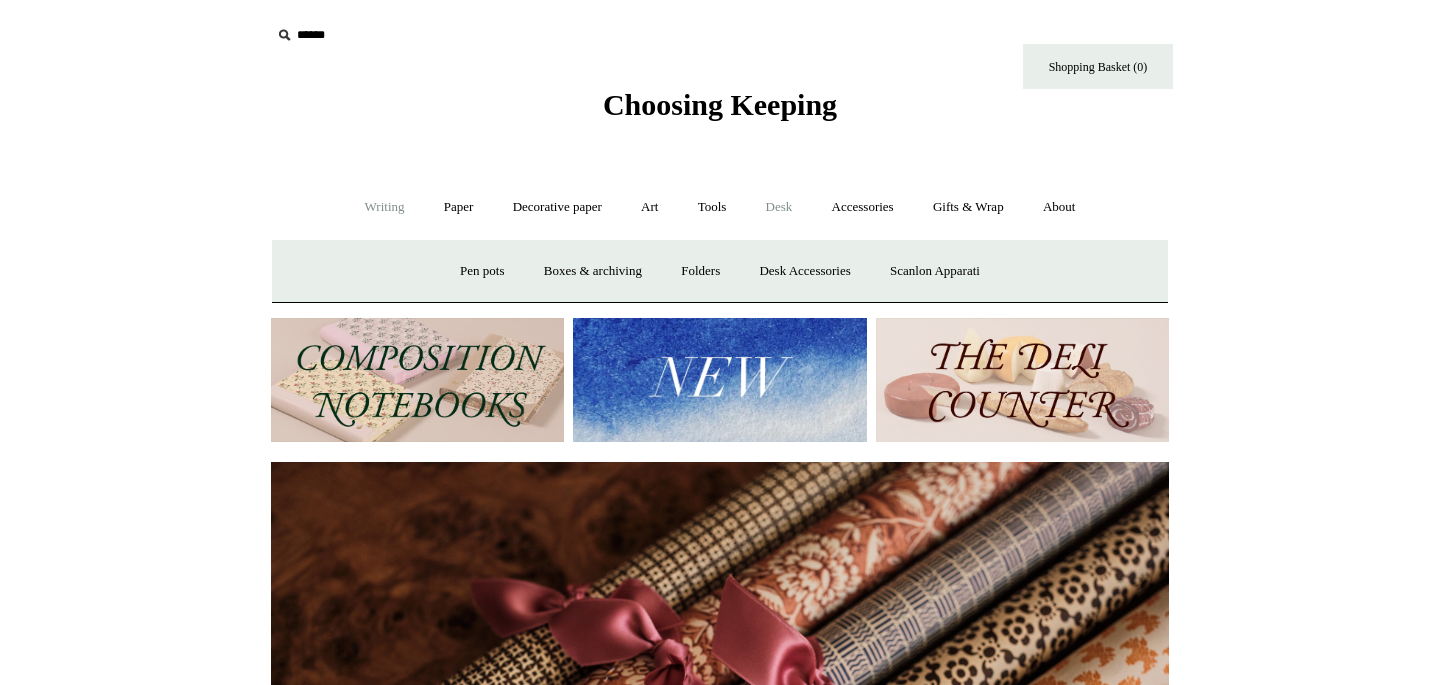 click on "Writing +" at bounding box center (385, 207) 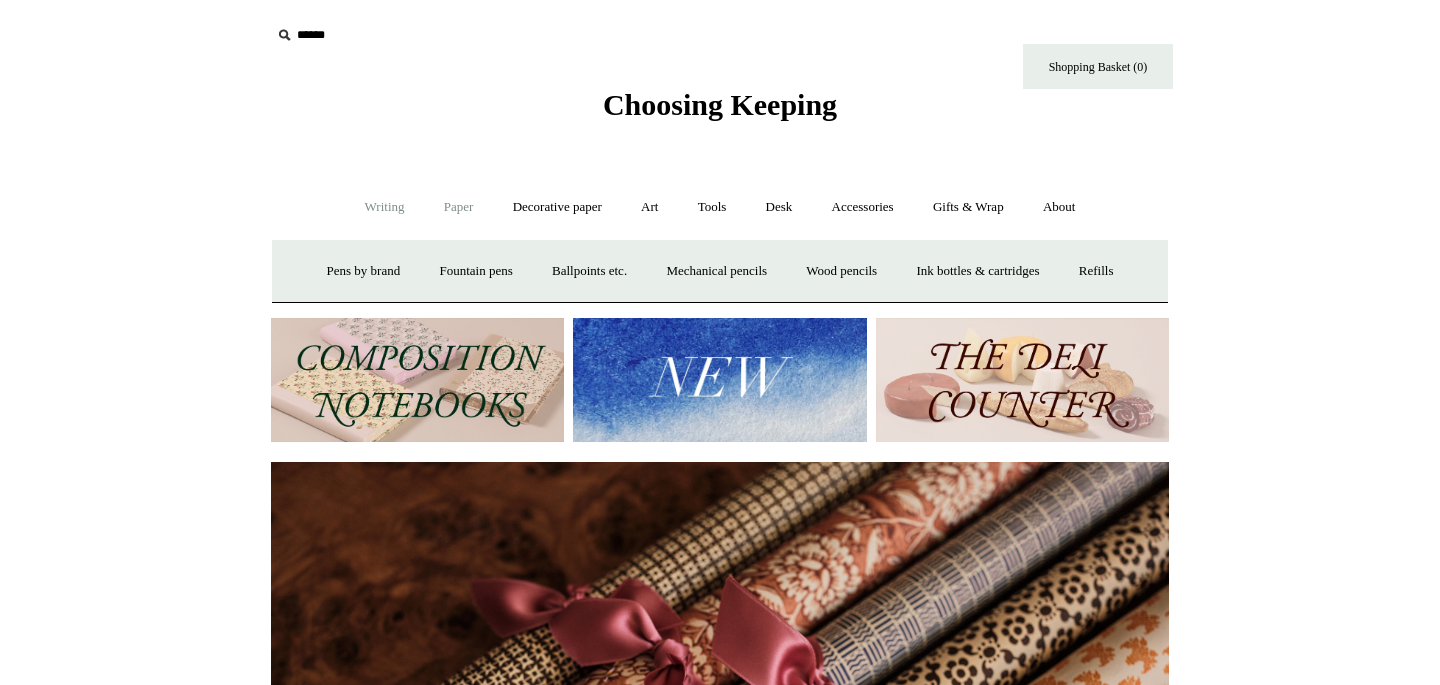 click on "Paper +" at bounding box center [459, 207] 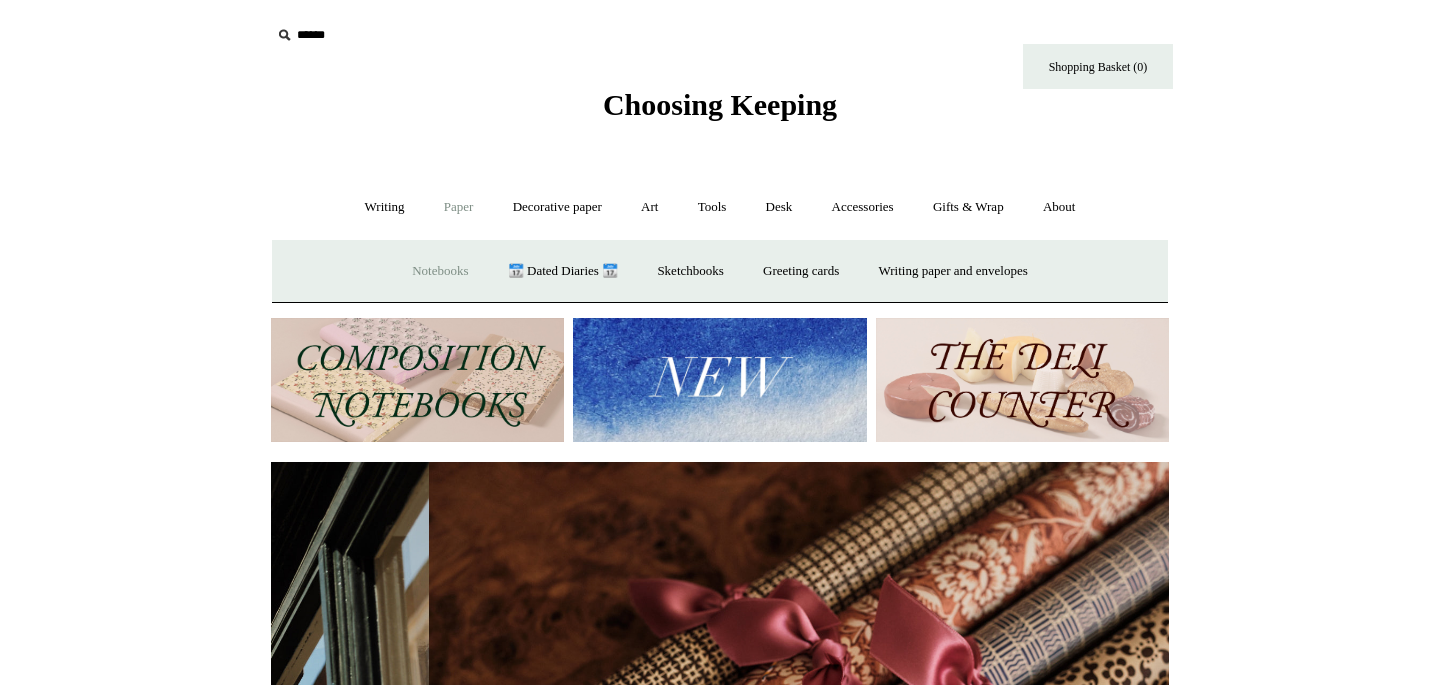 click on "Notebooks +" at bounding box center (440, 271) 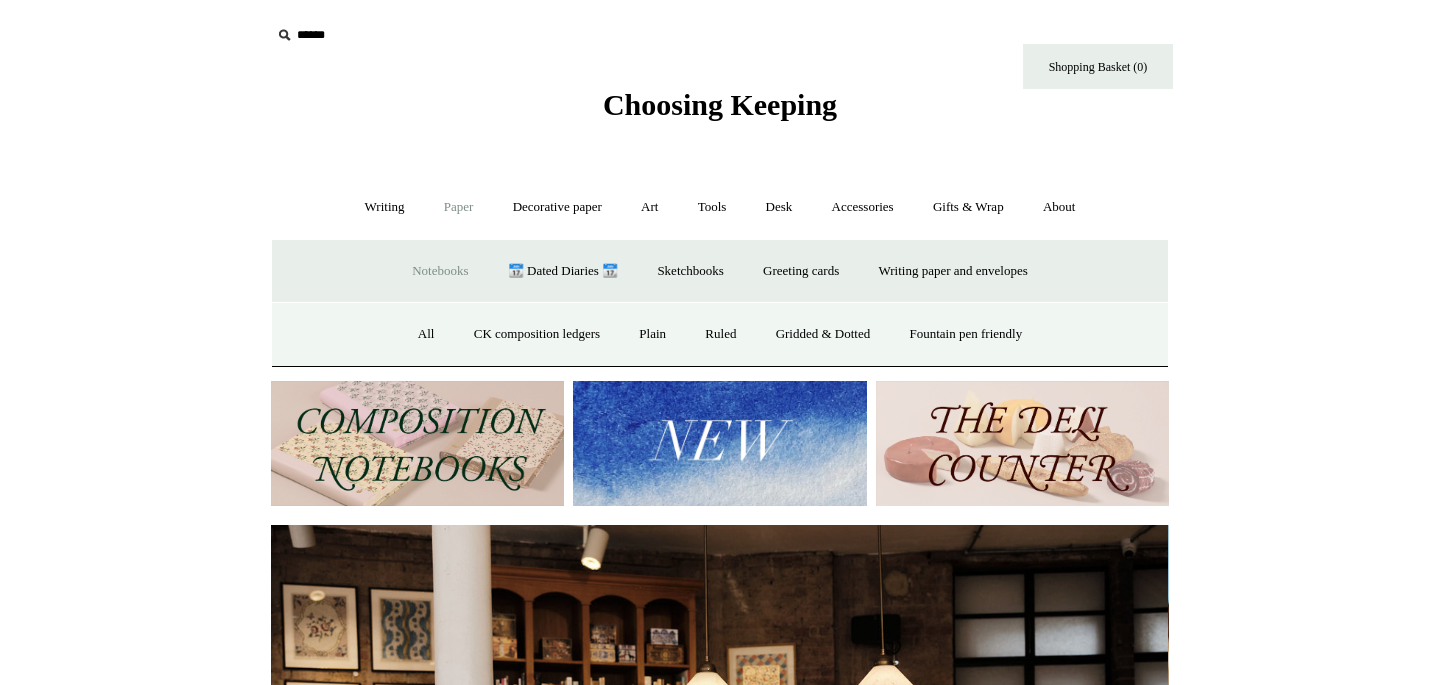 scroll, scrollTop: 0, scrollLeft: 0, axis: both 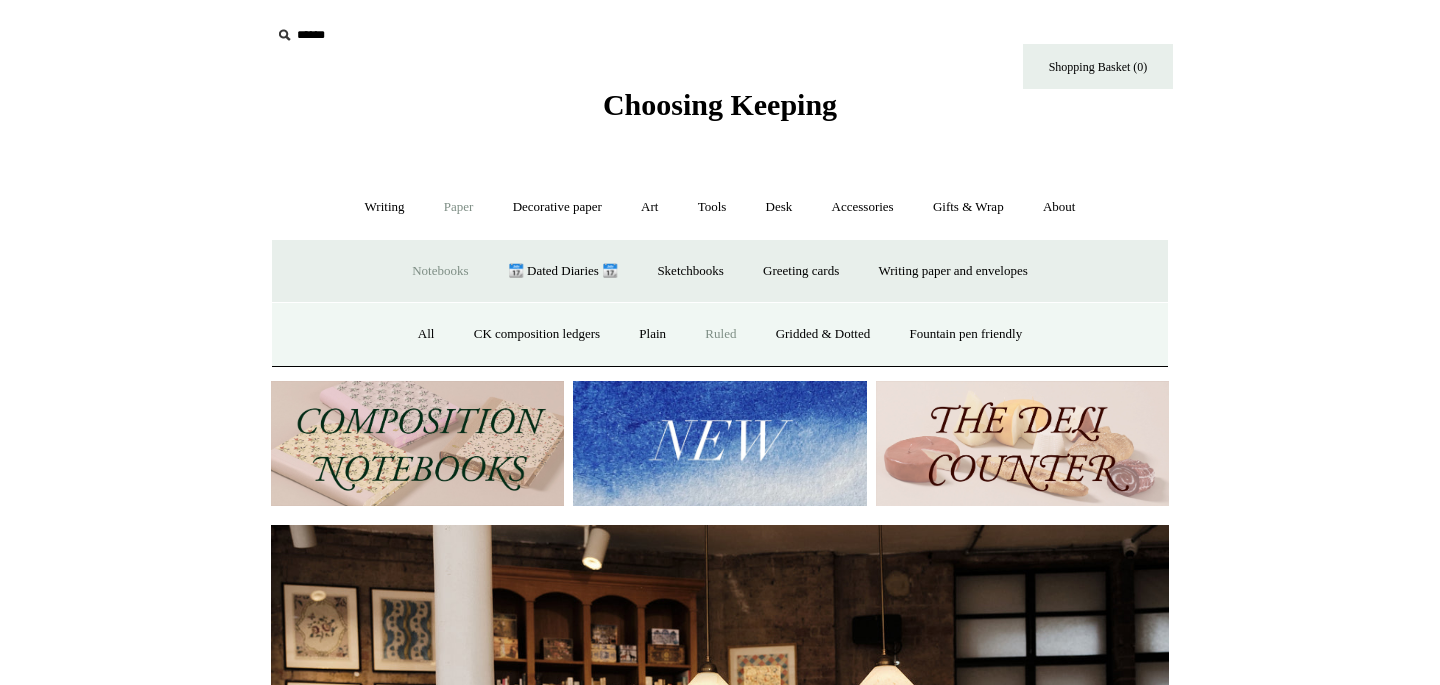 click on "Ruled" at bounding box center [720, 334] 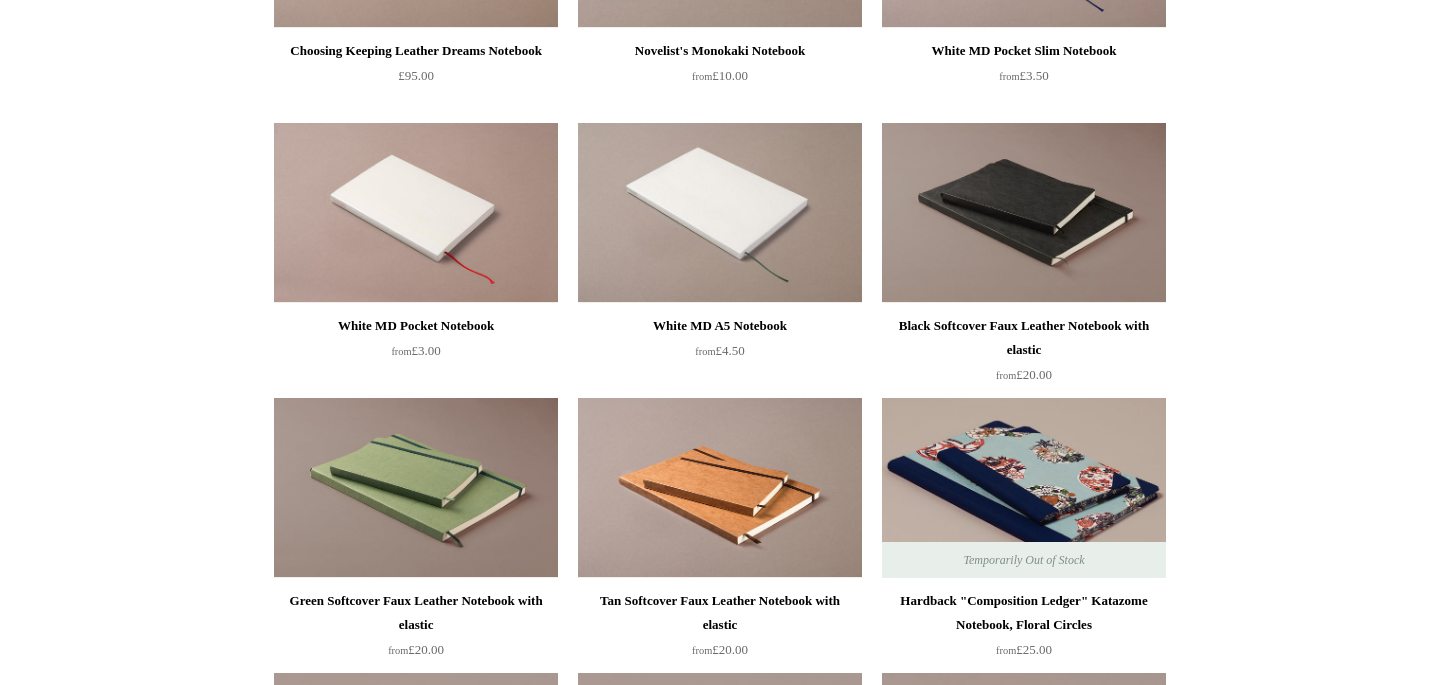 scroll, scrollTop: 1230, scrollLeft: 0, axis: vertical 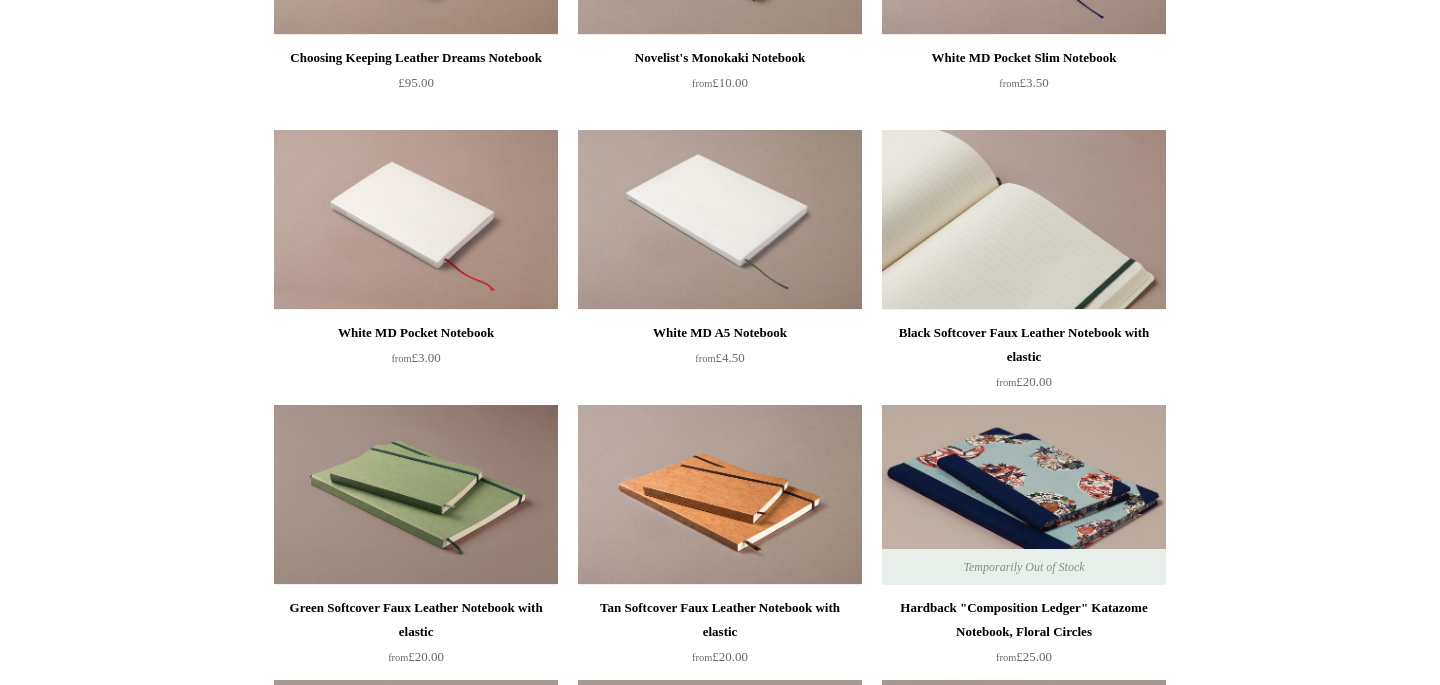 click at bounding box center [1024, 220] 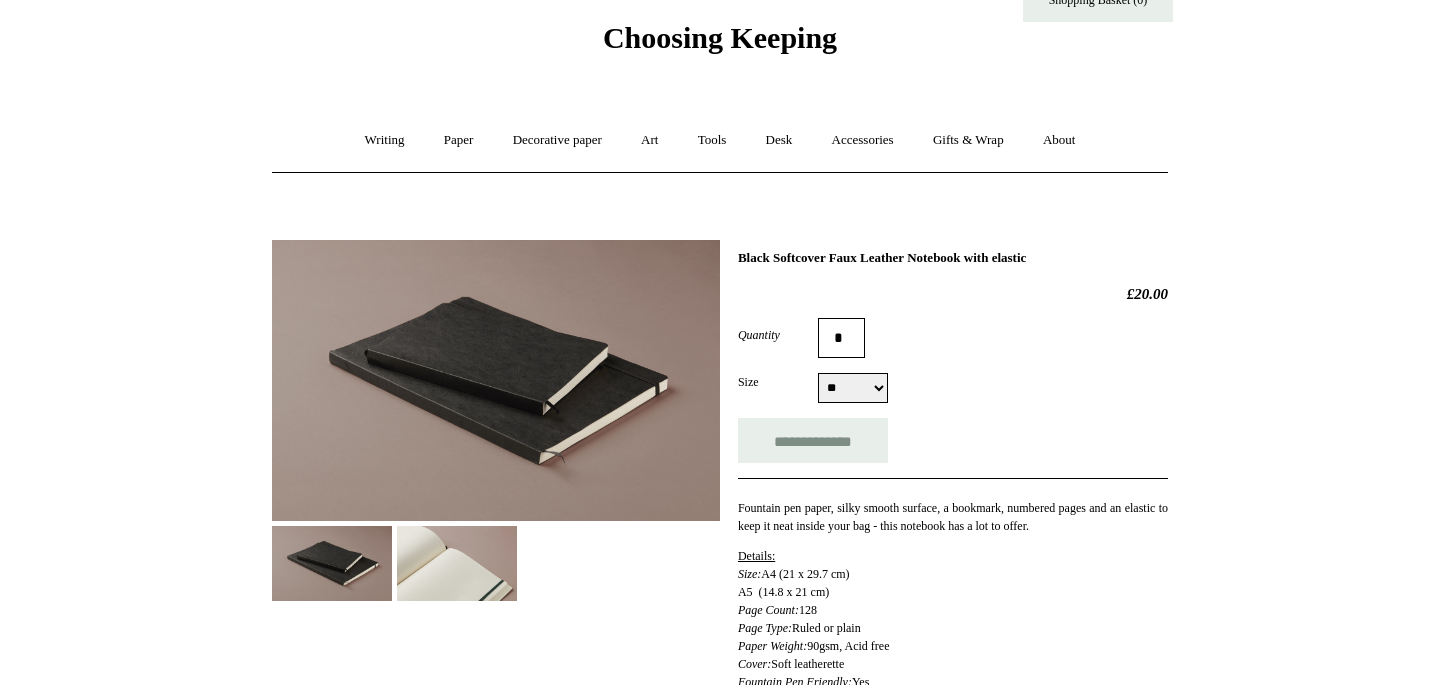 scroll, scrollTop: 84, scrollLeft: 0, axis: vertical 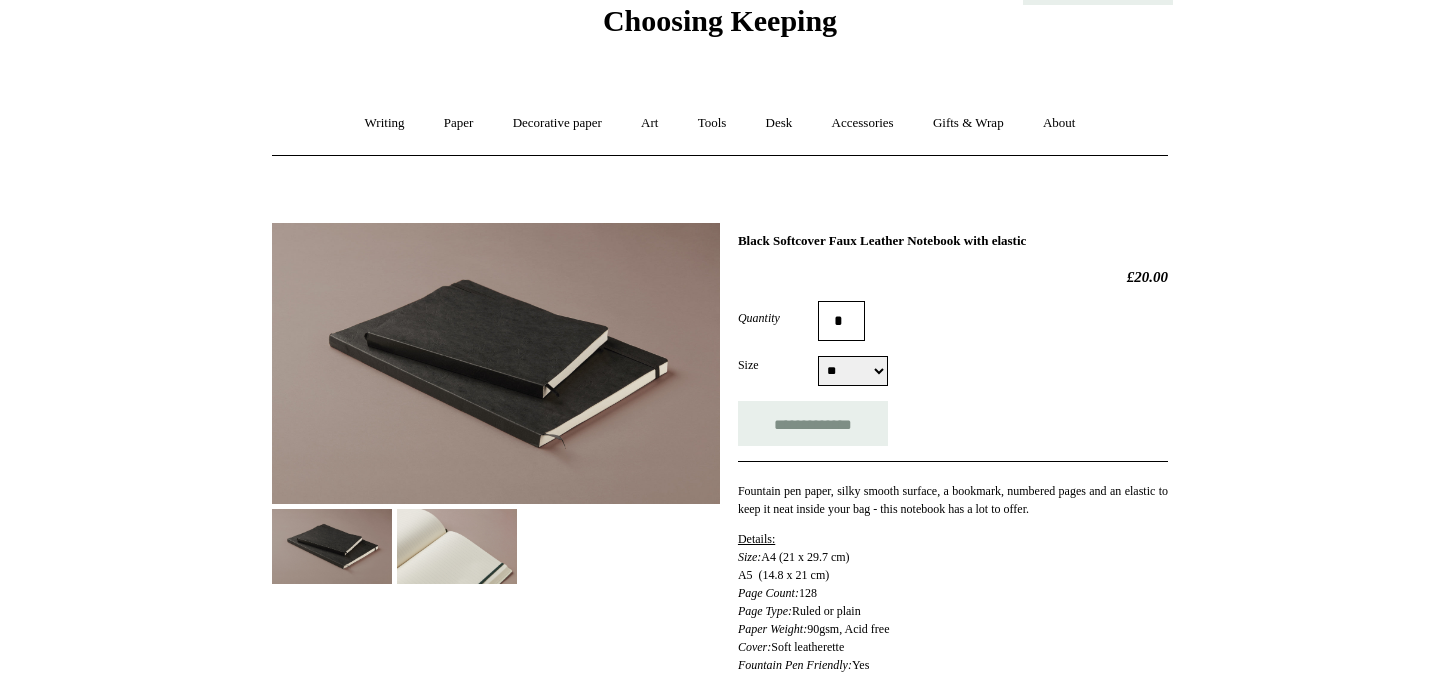click at bounding box center [457, 546] 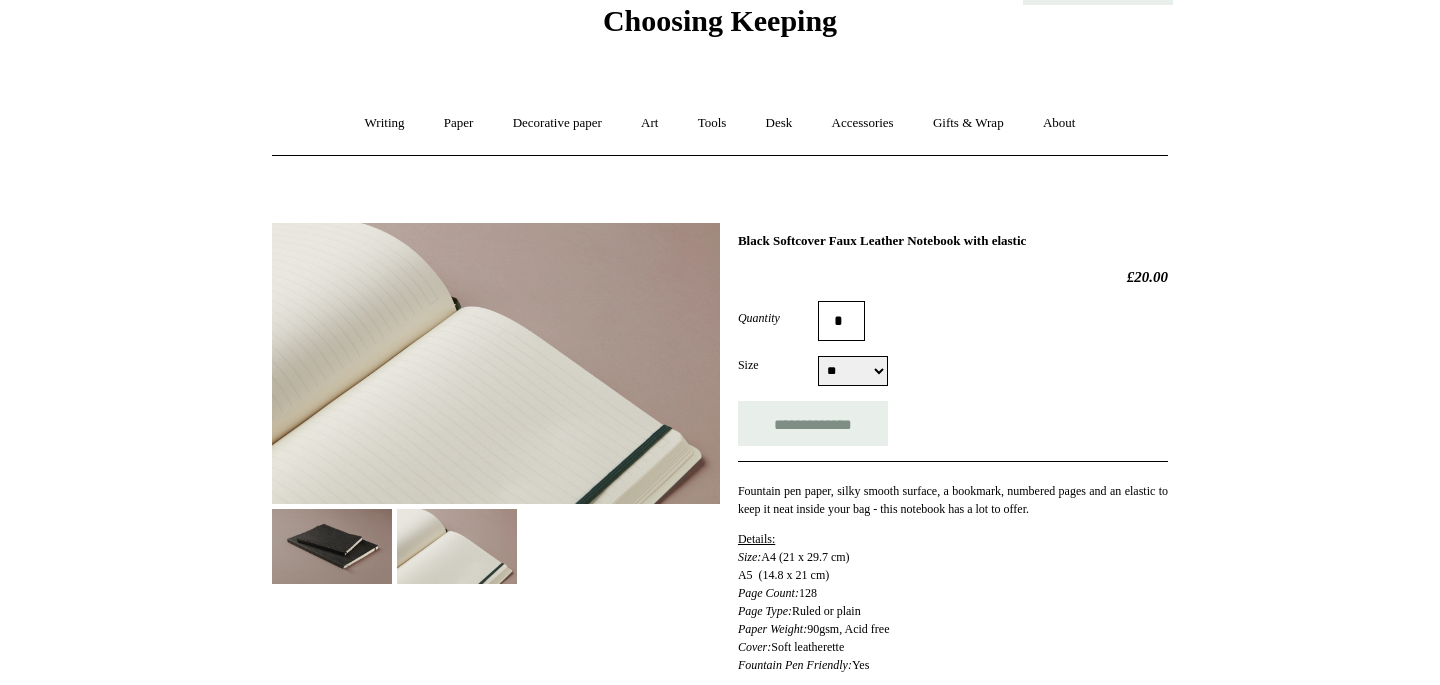 click at bounding box center (332, 546) 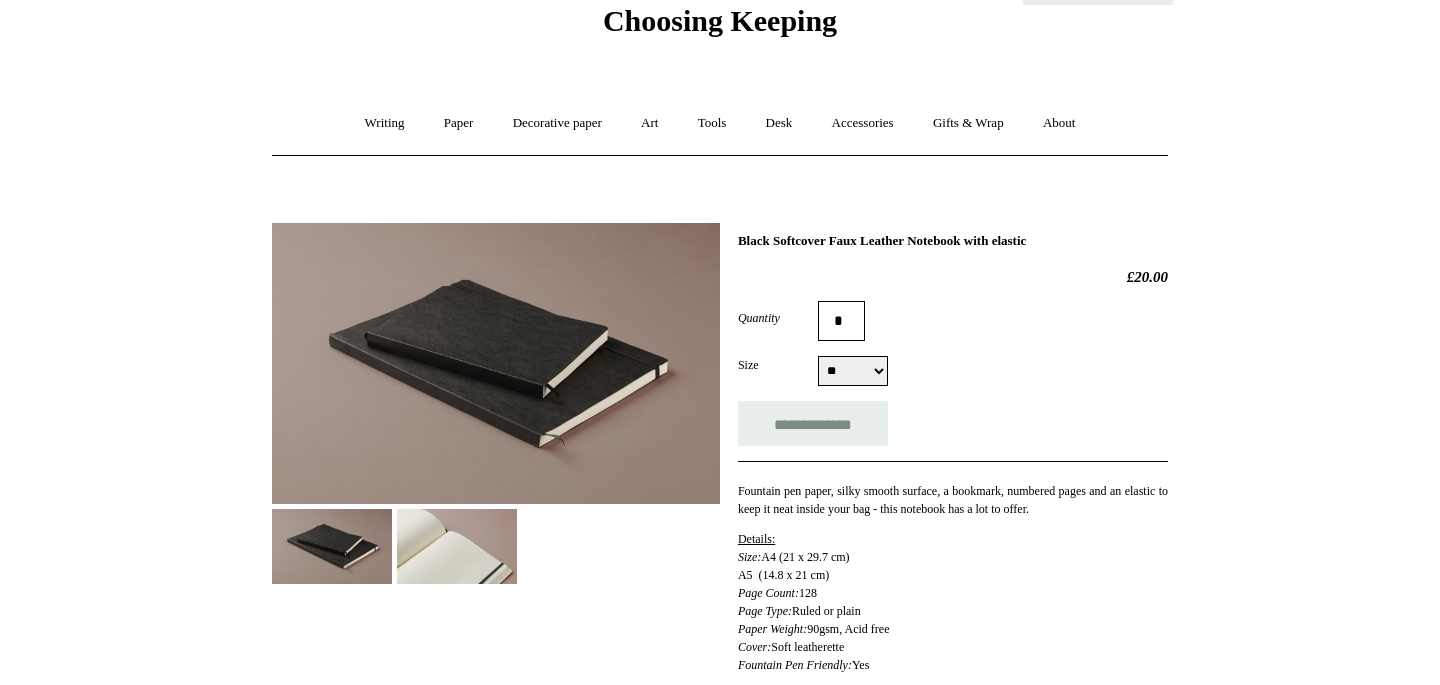 click at bounding box center (496, 363) 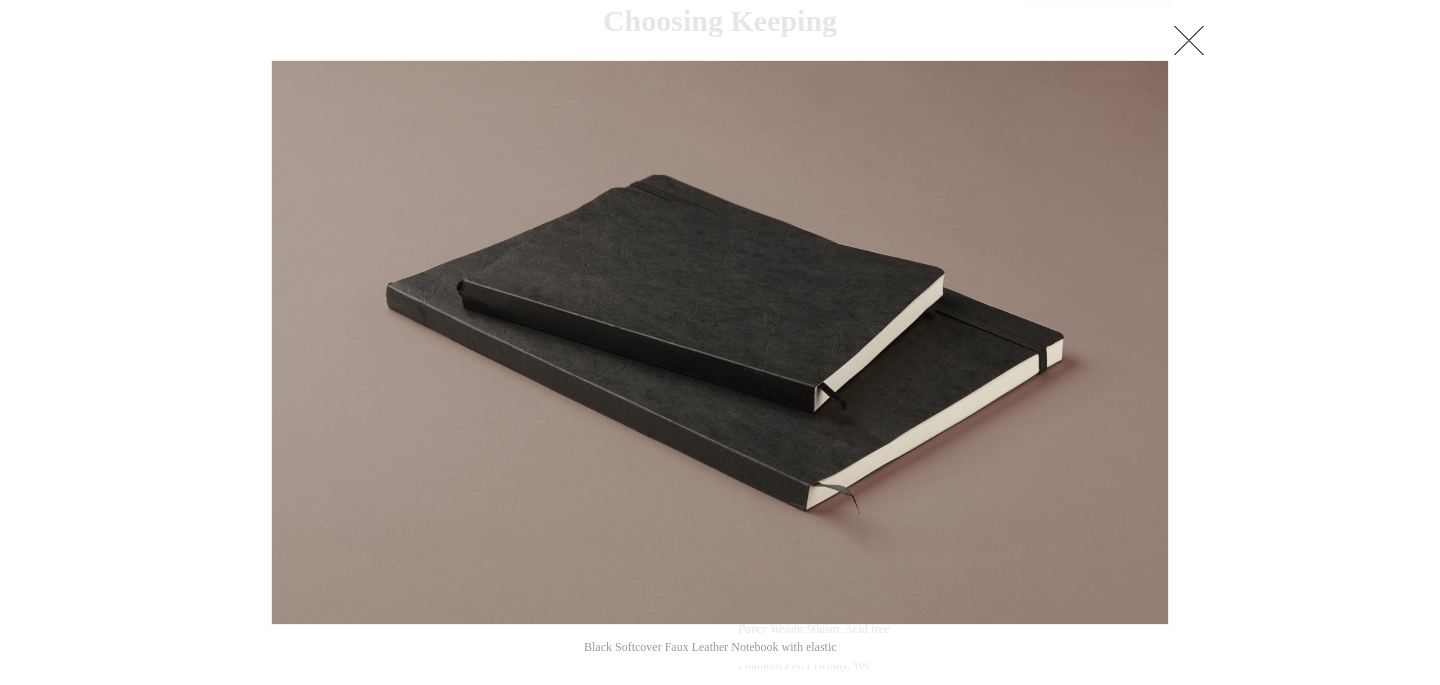 click at bounding box center (1189, 40) 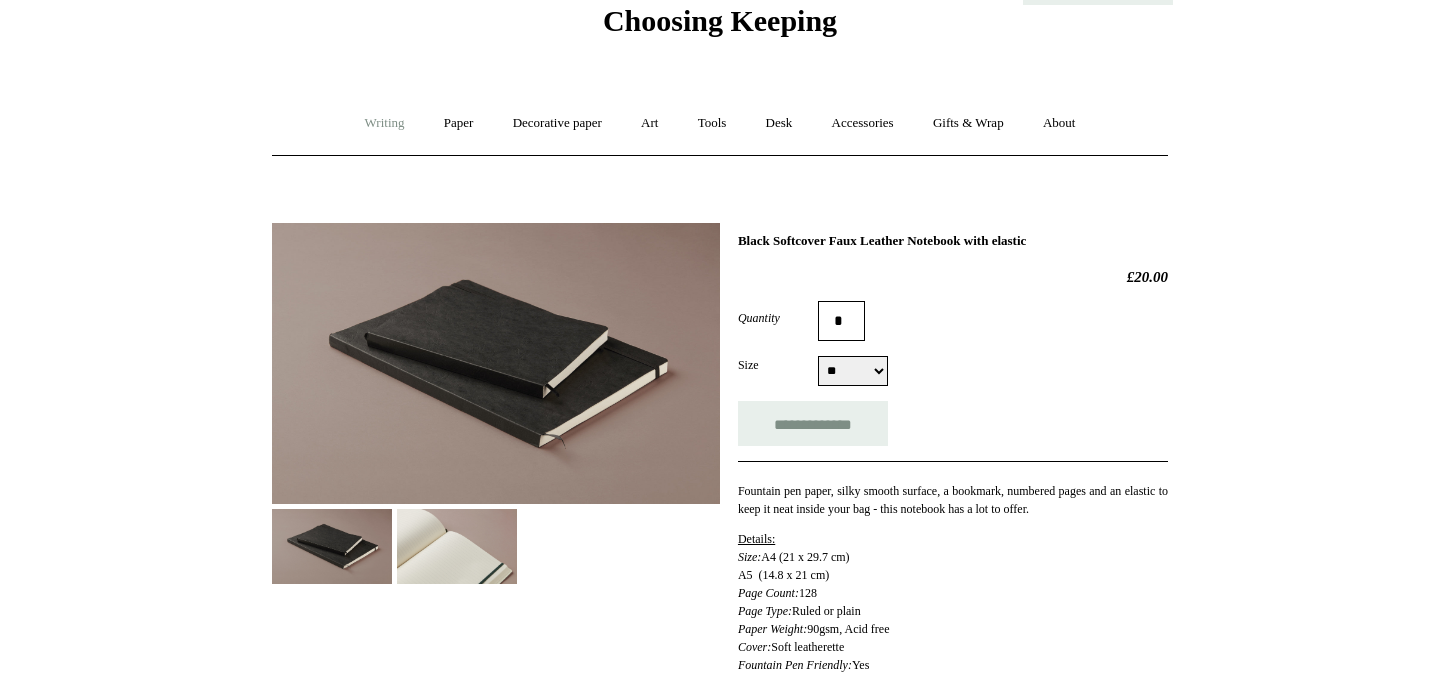 click on "Writing +" at bounding box center (385, 123) 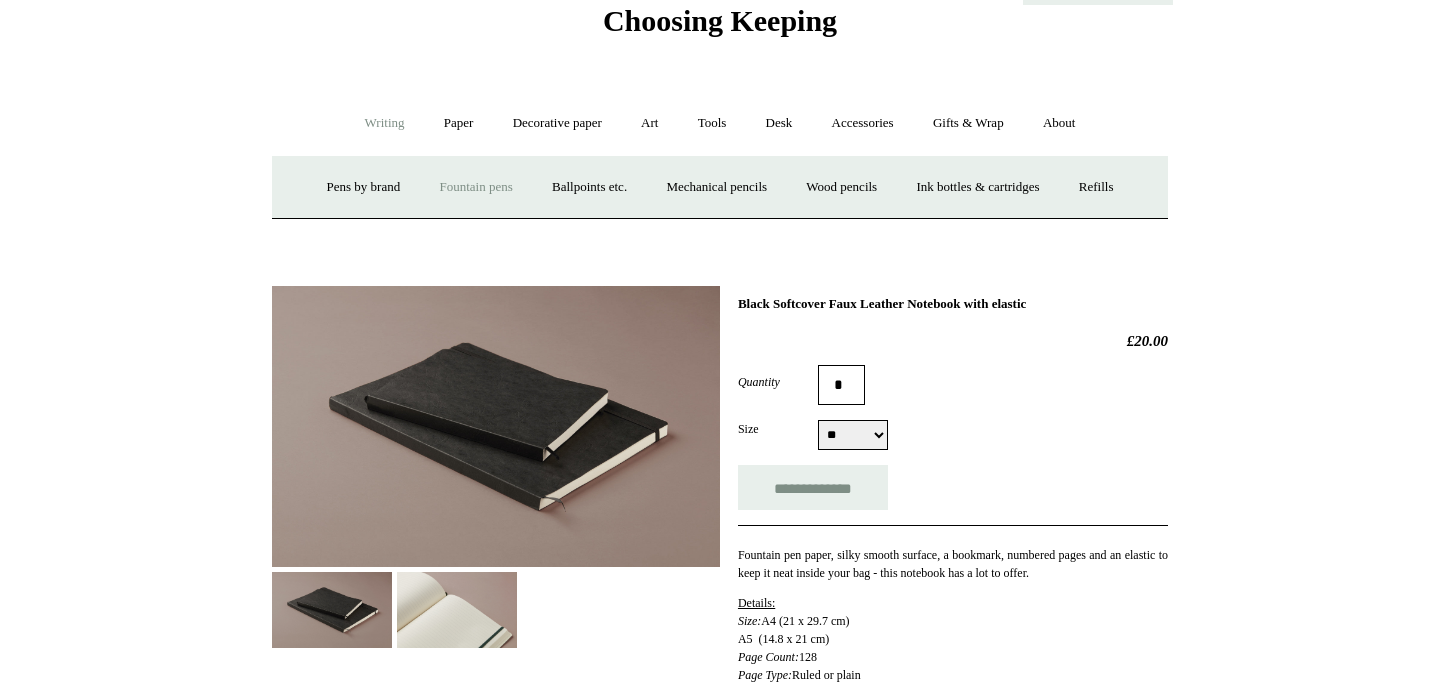 click on "Fountain pens +" at bounding box center [475, 187] 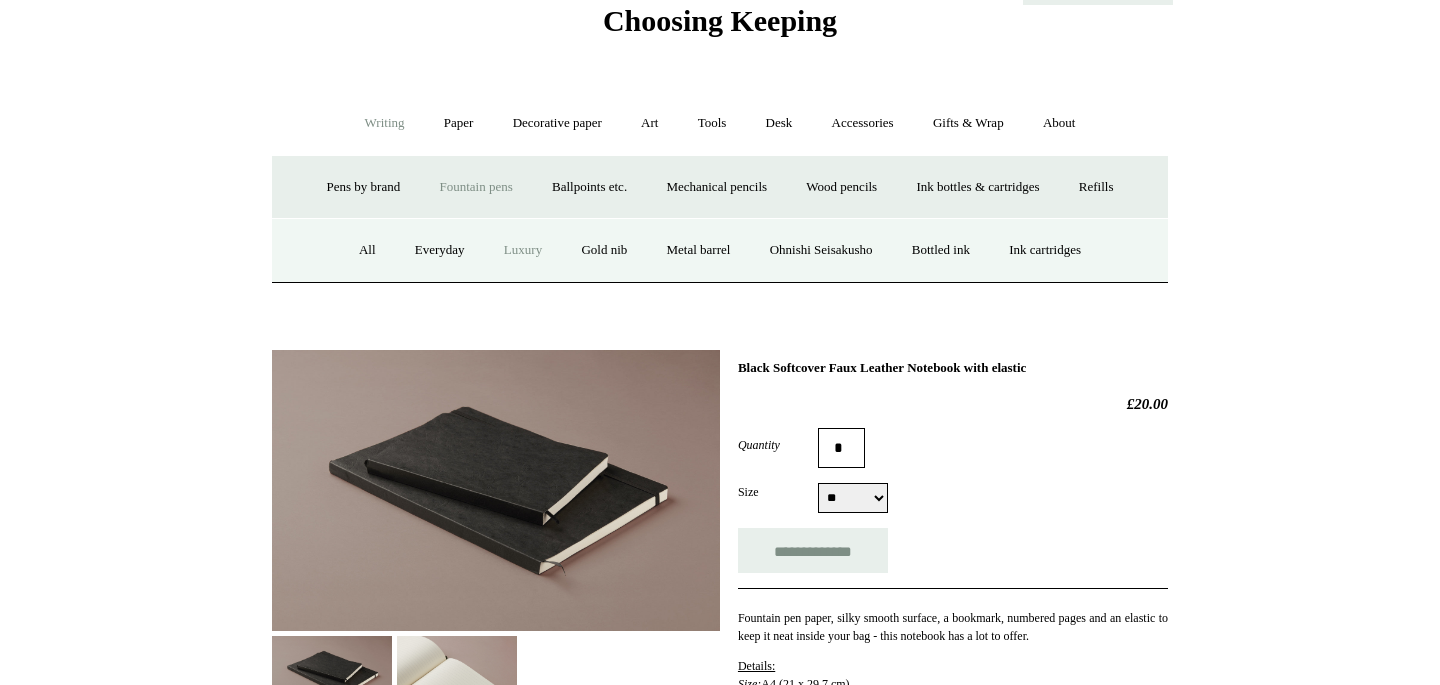 click on "Luxury" at bounding box center (523, 250) 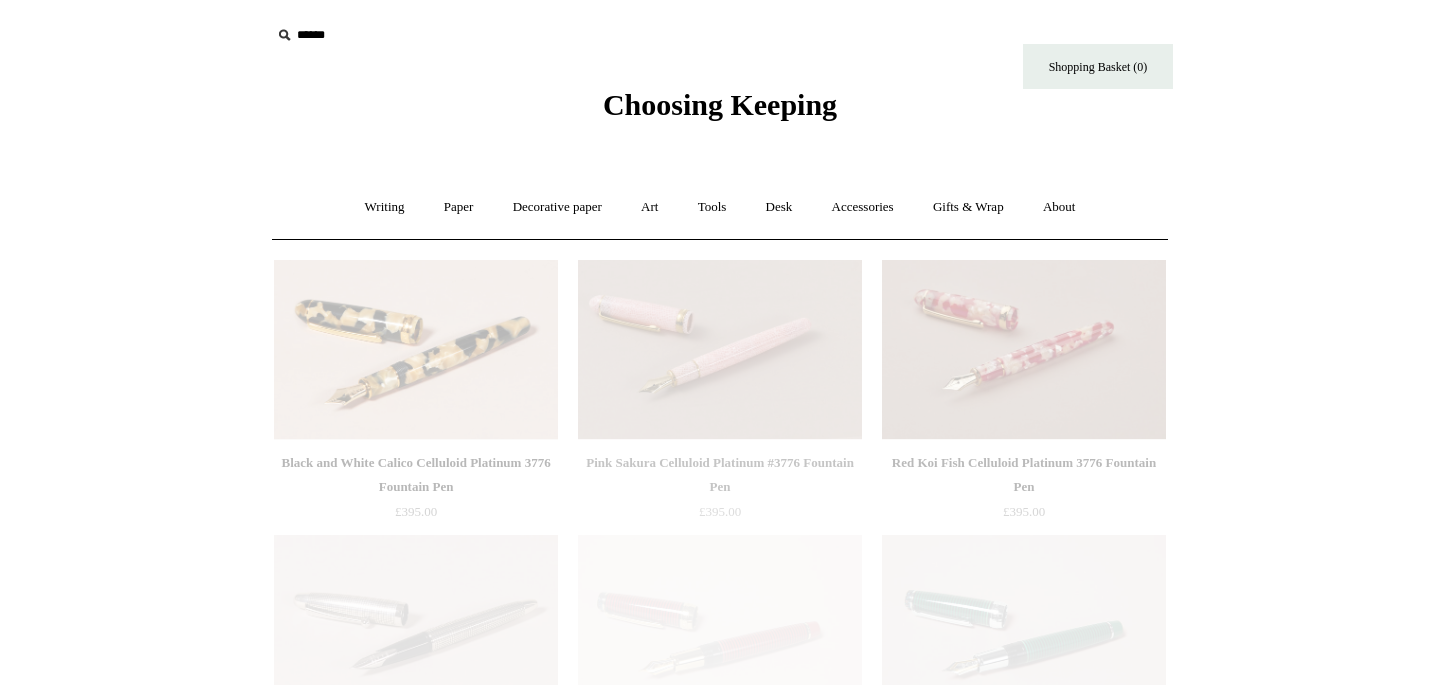 scroll, scrollTop: 0, scrollLeft: 0, axis: both 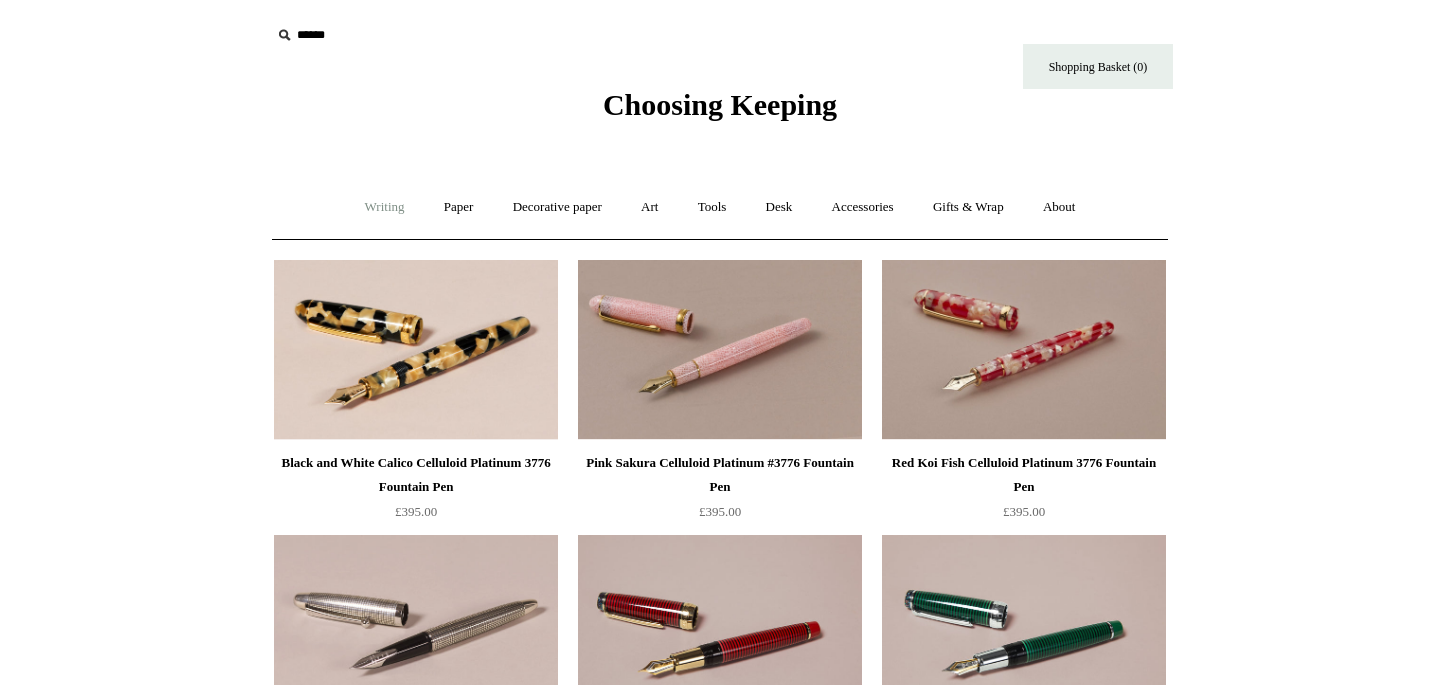 click on "Writing +" at bounding box center [385, 207] 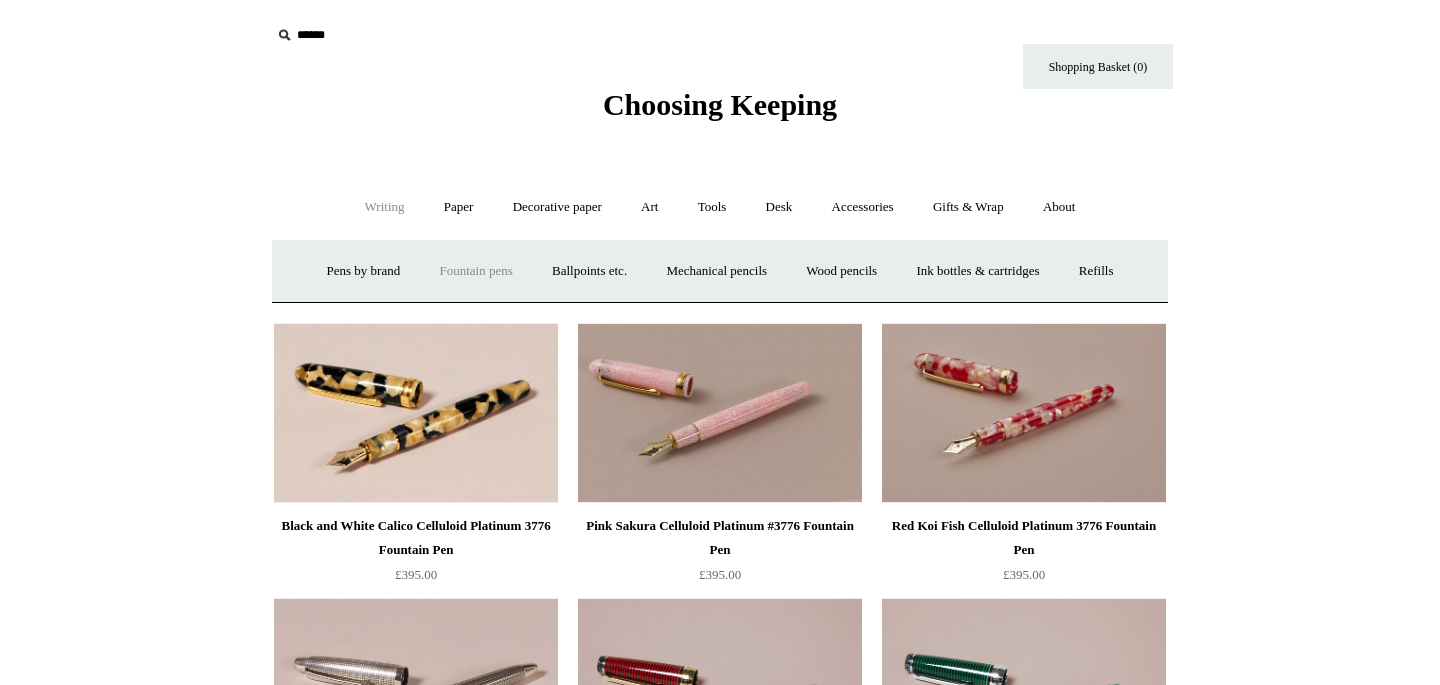 click on "Fountain pens +" at bounding box center (475, 271) 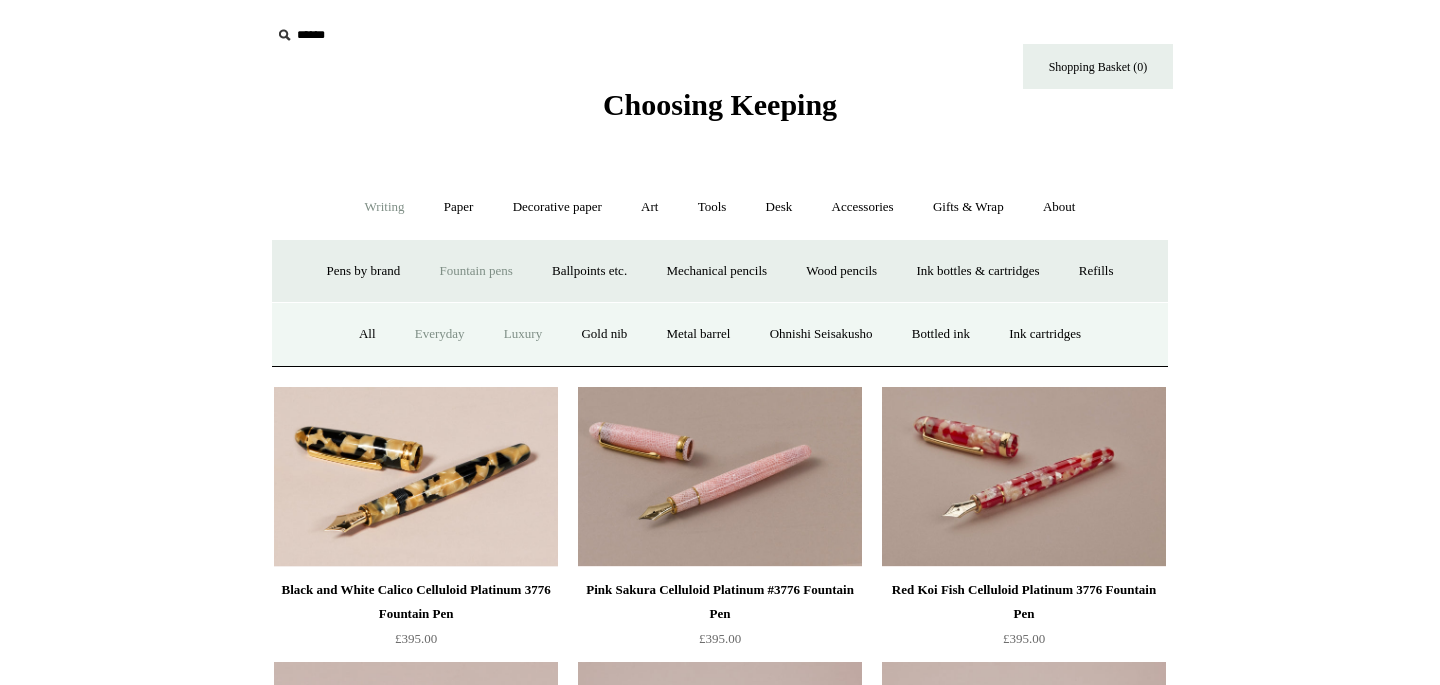 click on "Everyday" at bounding box center (440, 334) 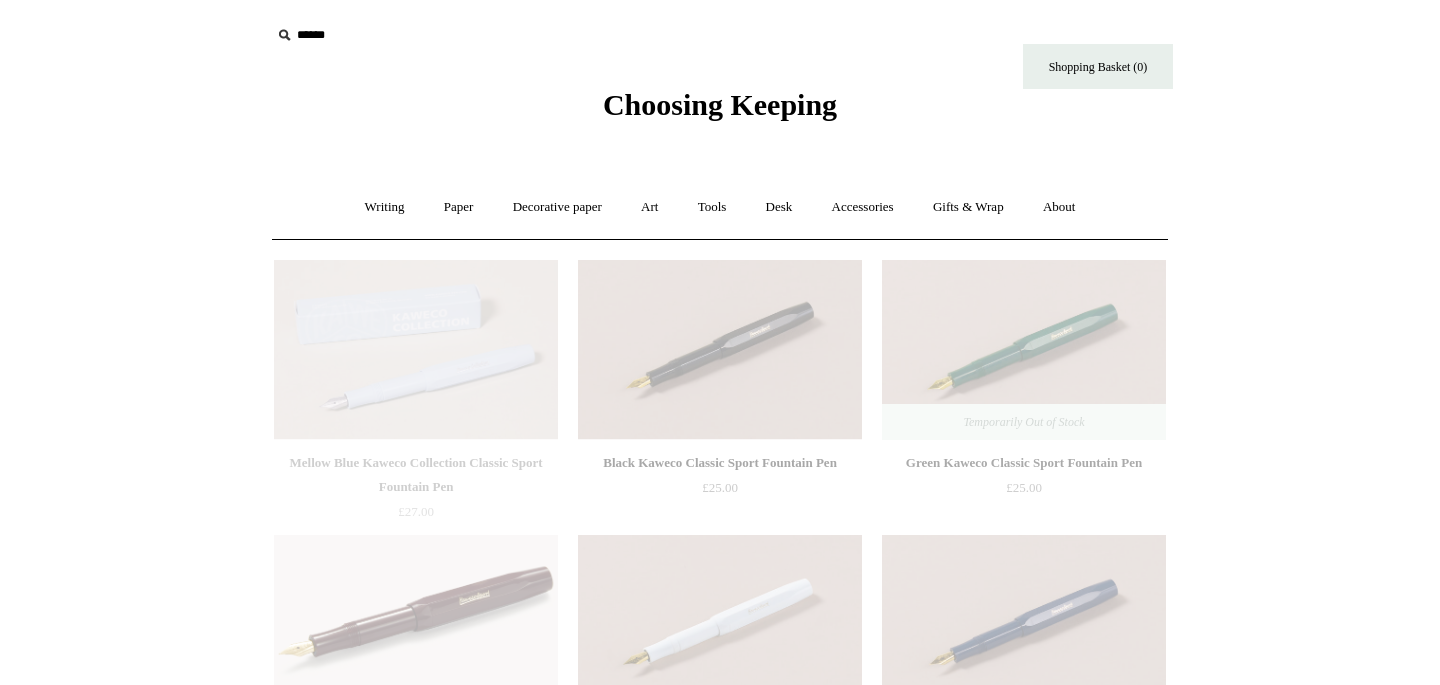 scroll, scrollTop: 0, scrollLeft: 0, axis: both 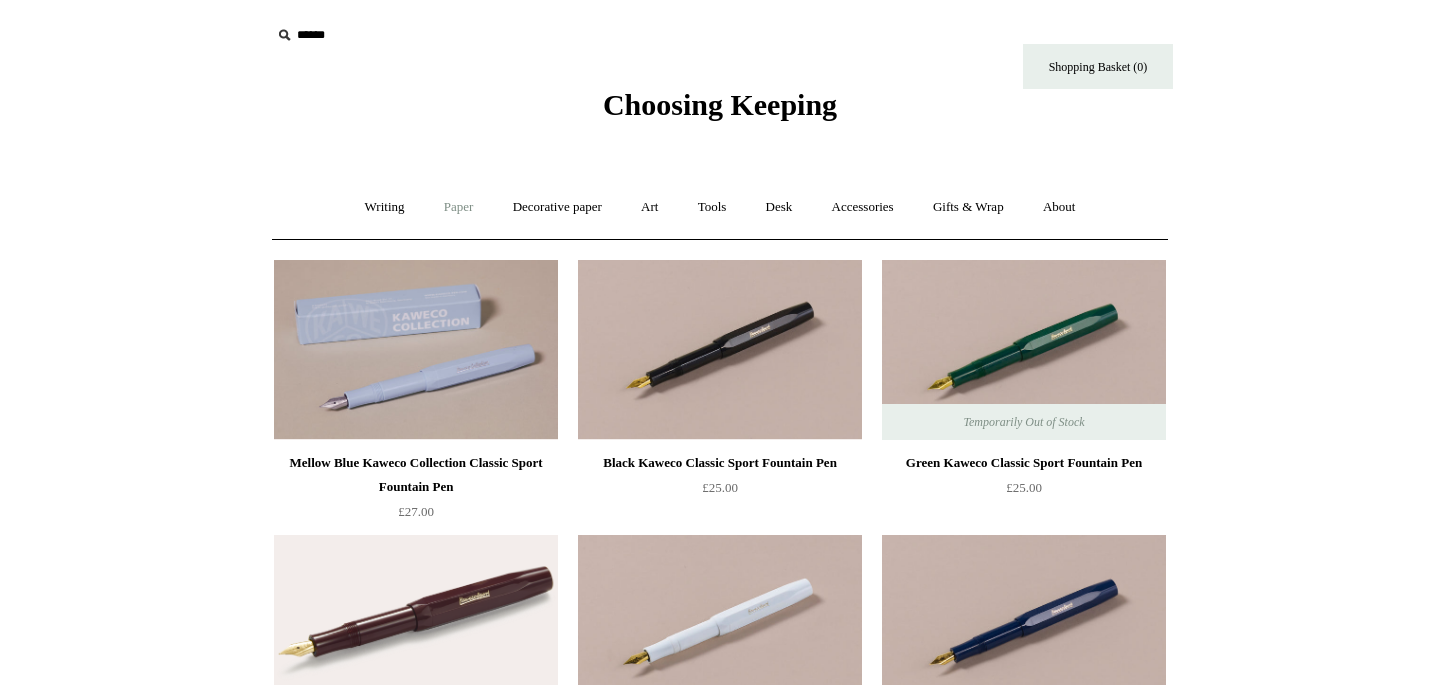 click on "Paper +" at bounding box center [459, 207] 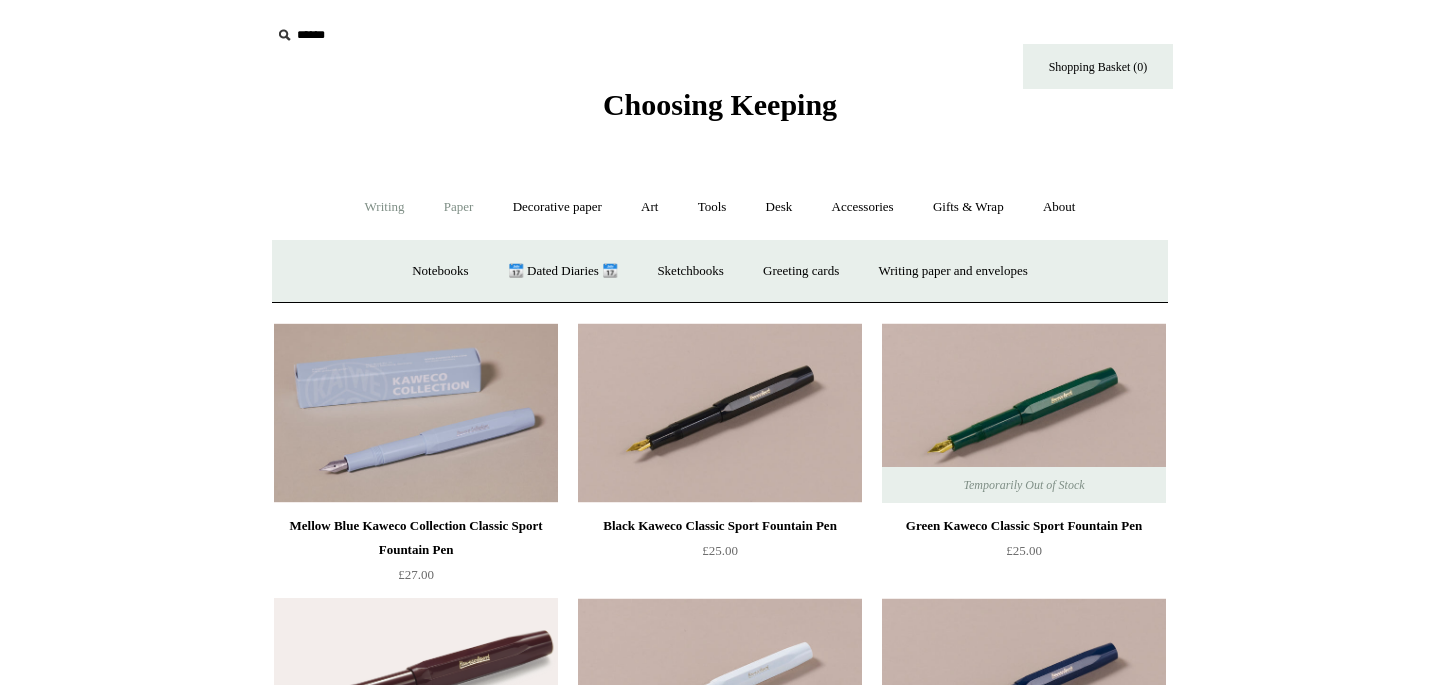 click on "Writing +" at bounding box center (385, 207) 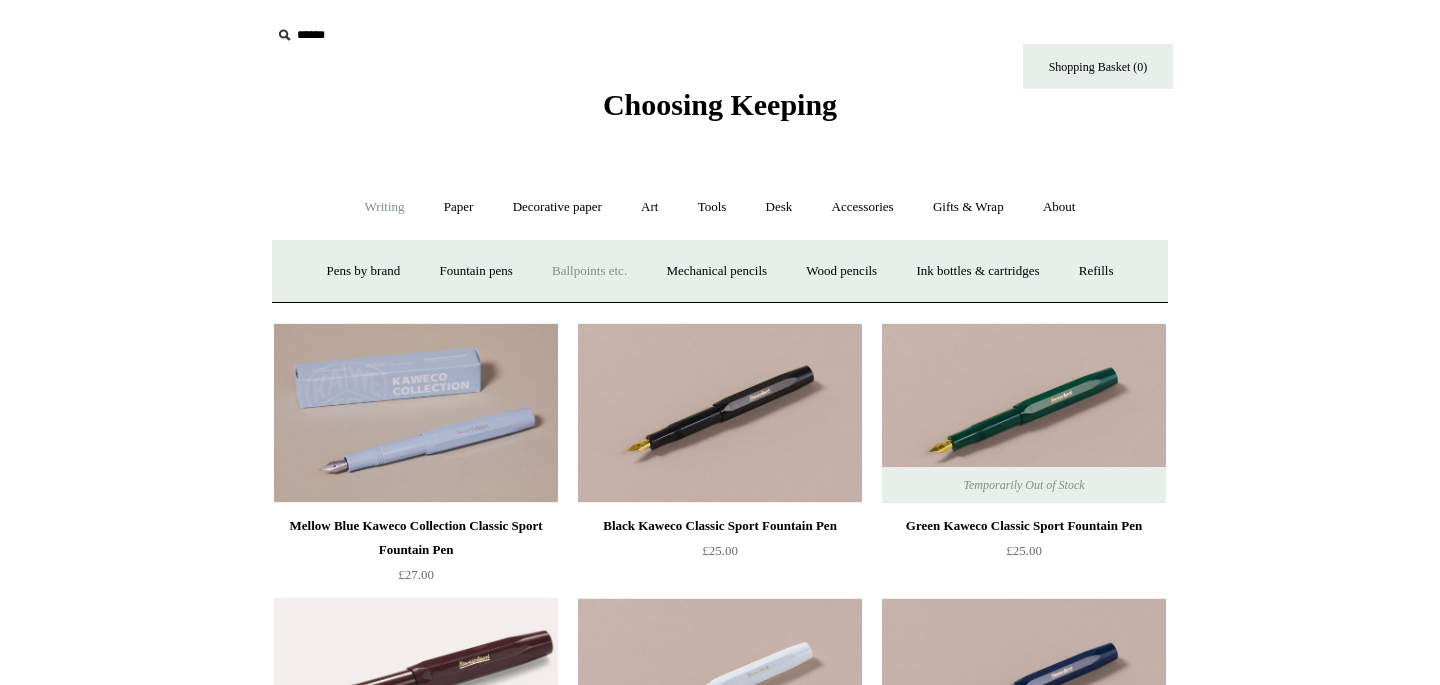 click on "Ballpoints etc. +" at bounding box center [589, 271] 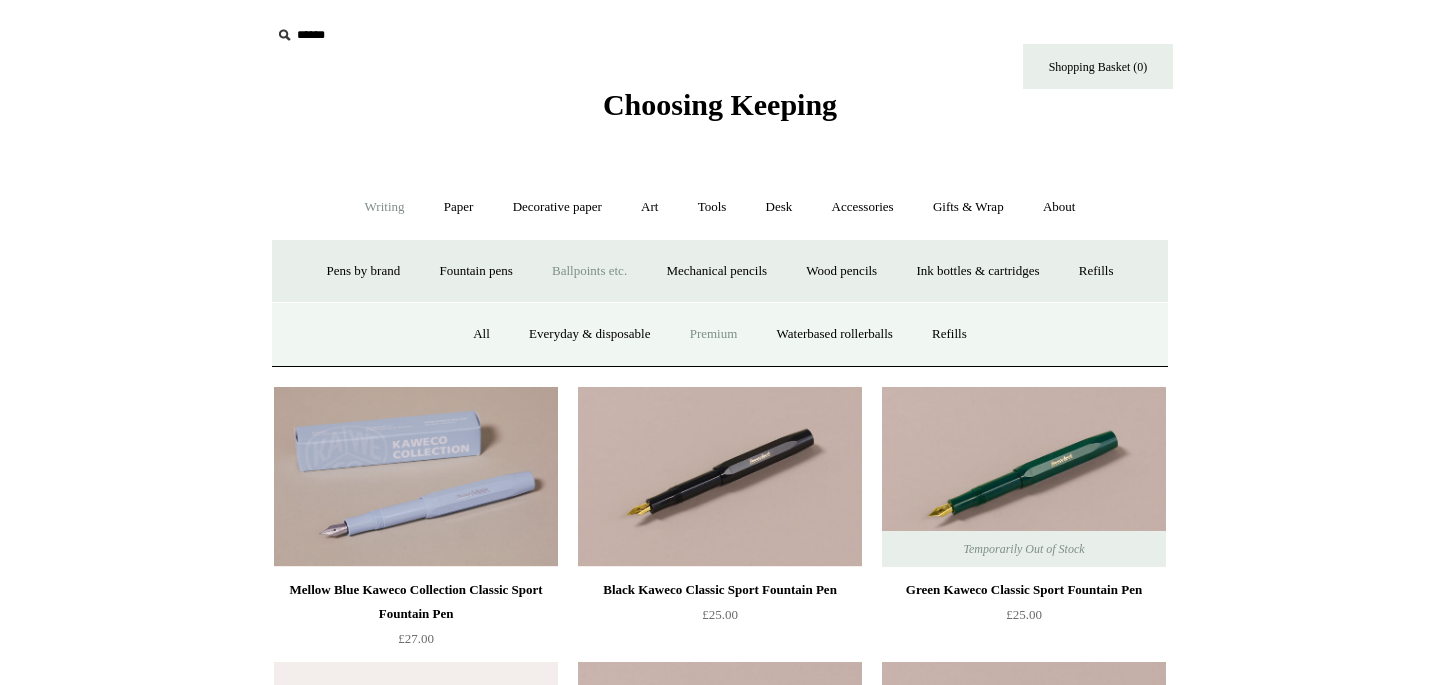 click on "Premium" at bounding box center [714, 334] 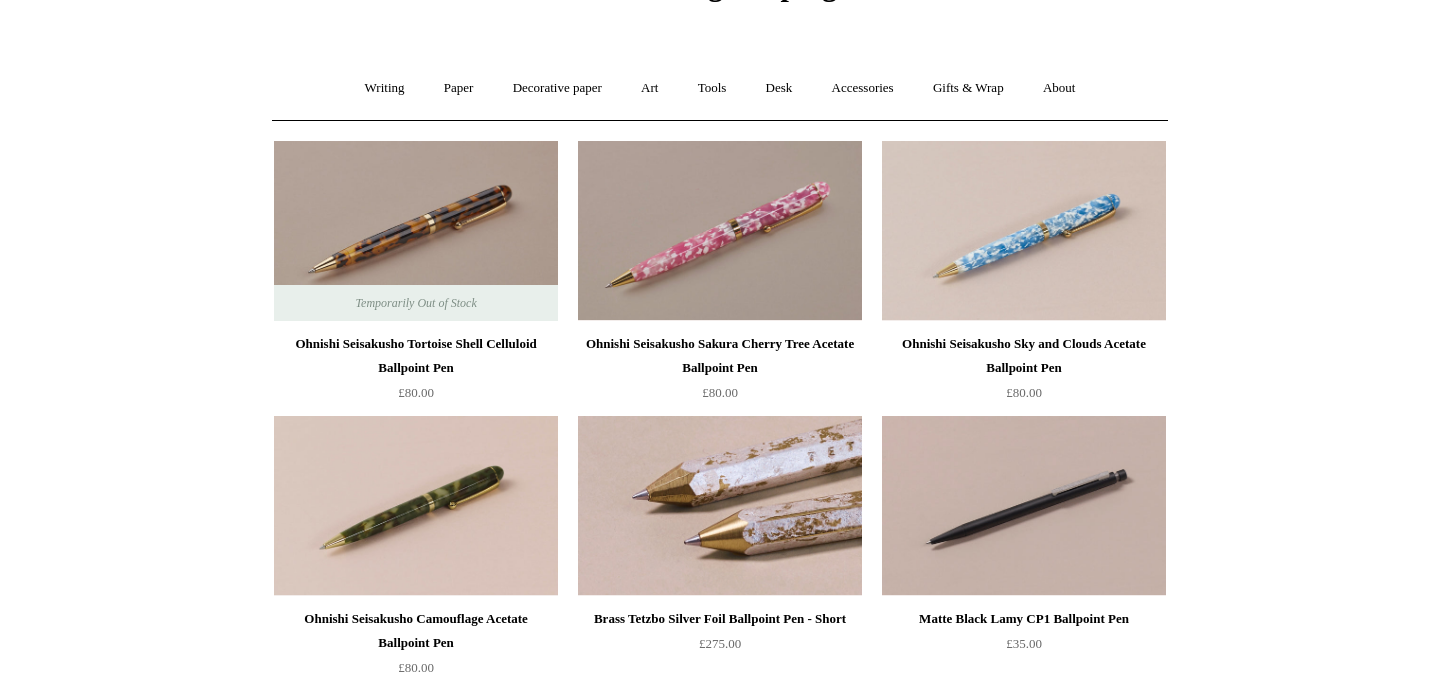 scroll, scrollTop: 0, scrollLeft: 0, axis: both 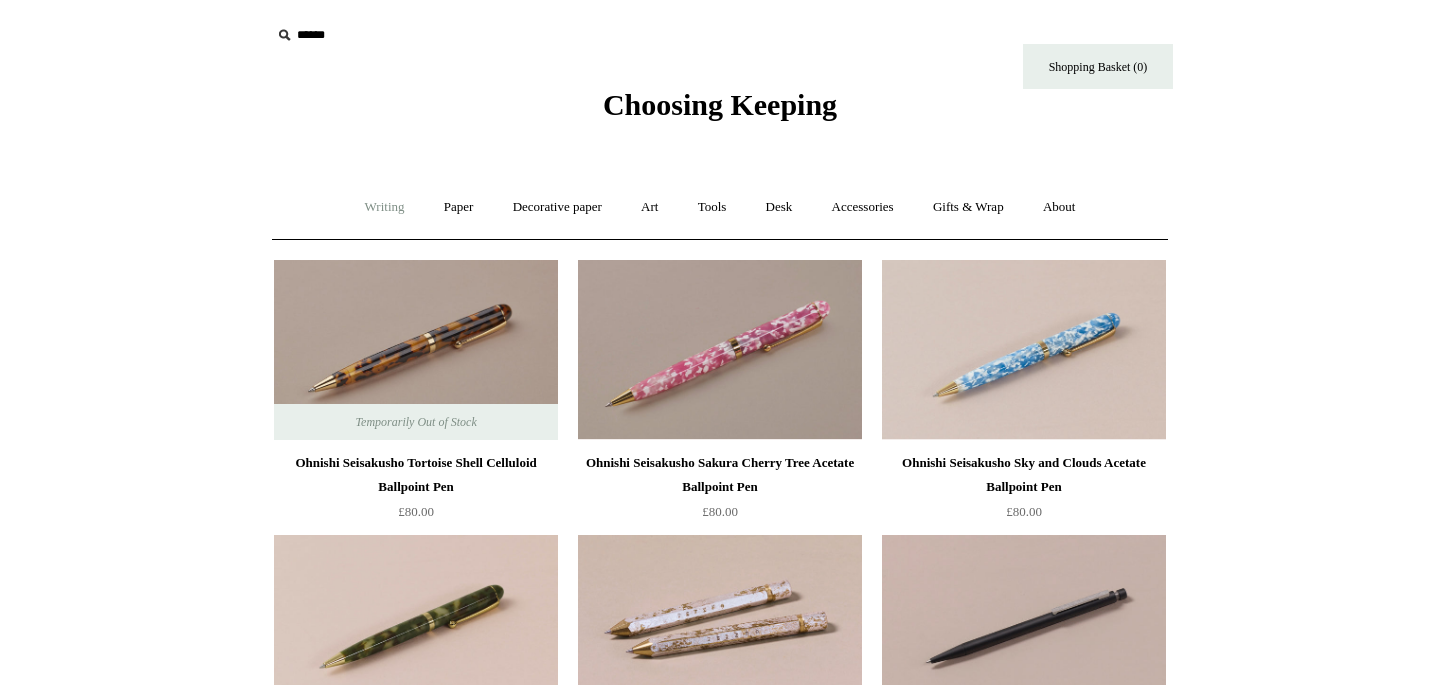 click on "Writing +" at bounding box center [385, 207] 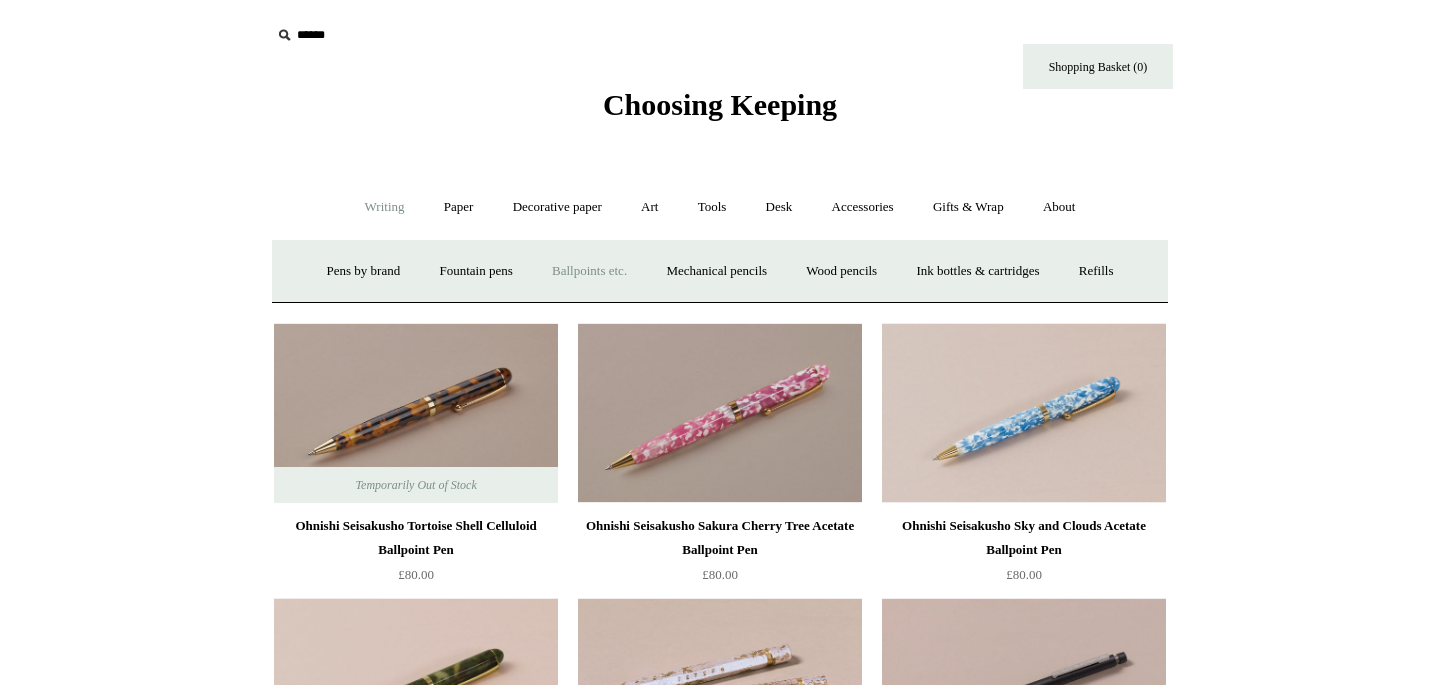 click on "Ballpoints etc. +" at bounding box center [589, 271] 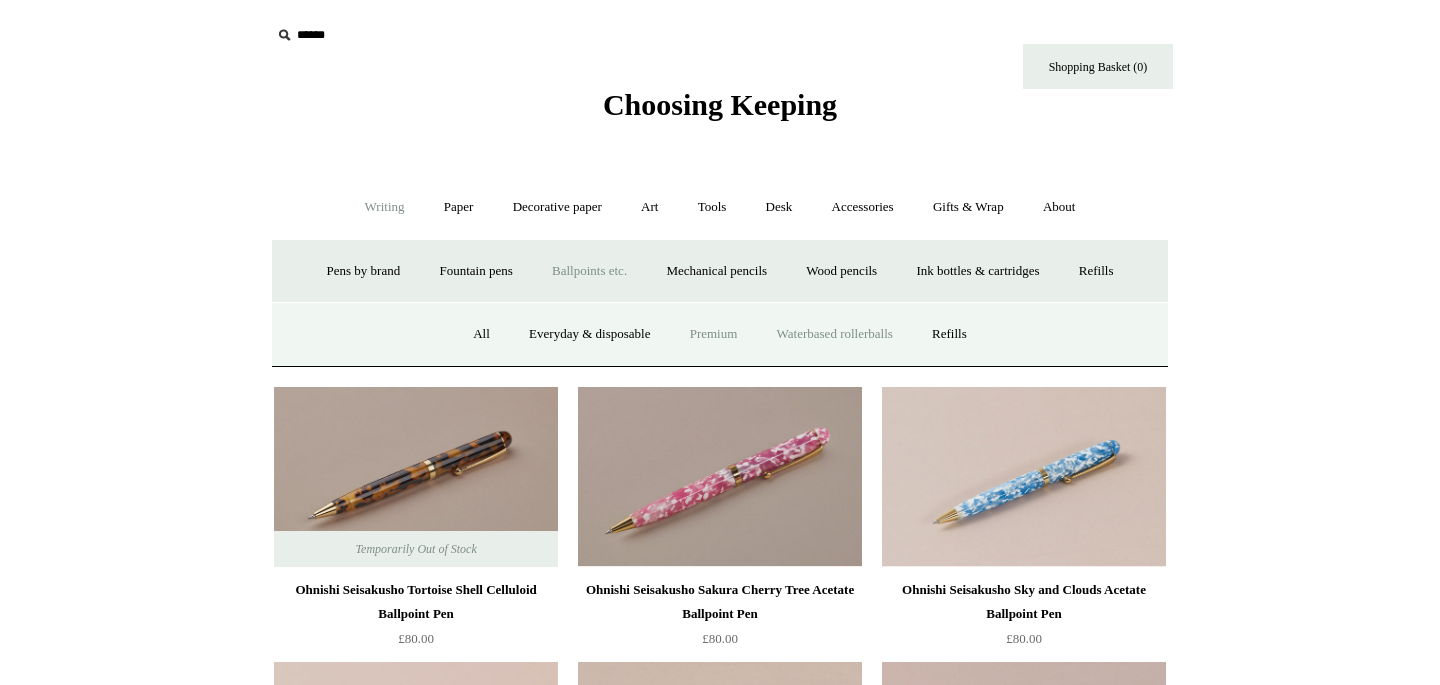 click on "Waterbased rollerballs" at bounding box center [835, 334] 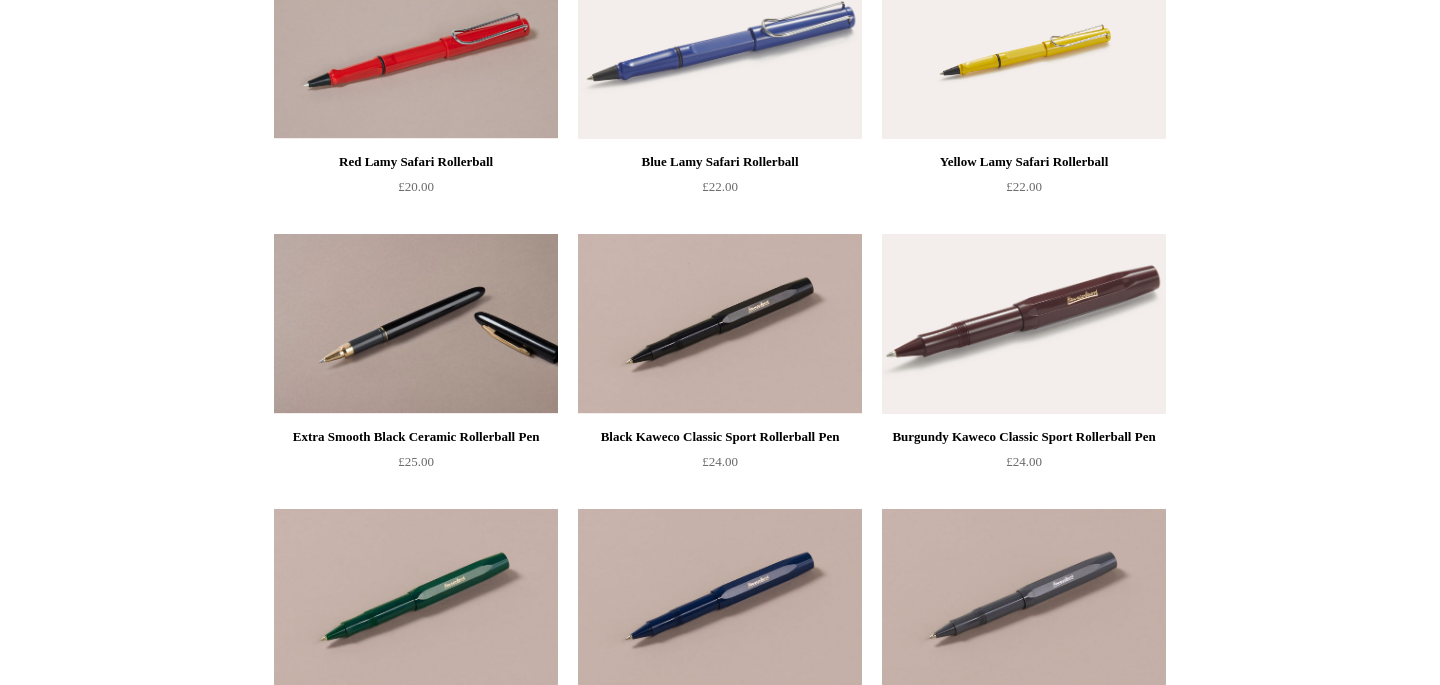 scroll, scrollTop: 303, scrollLeft: 0, axis: vertical 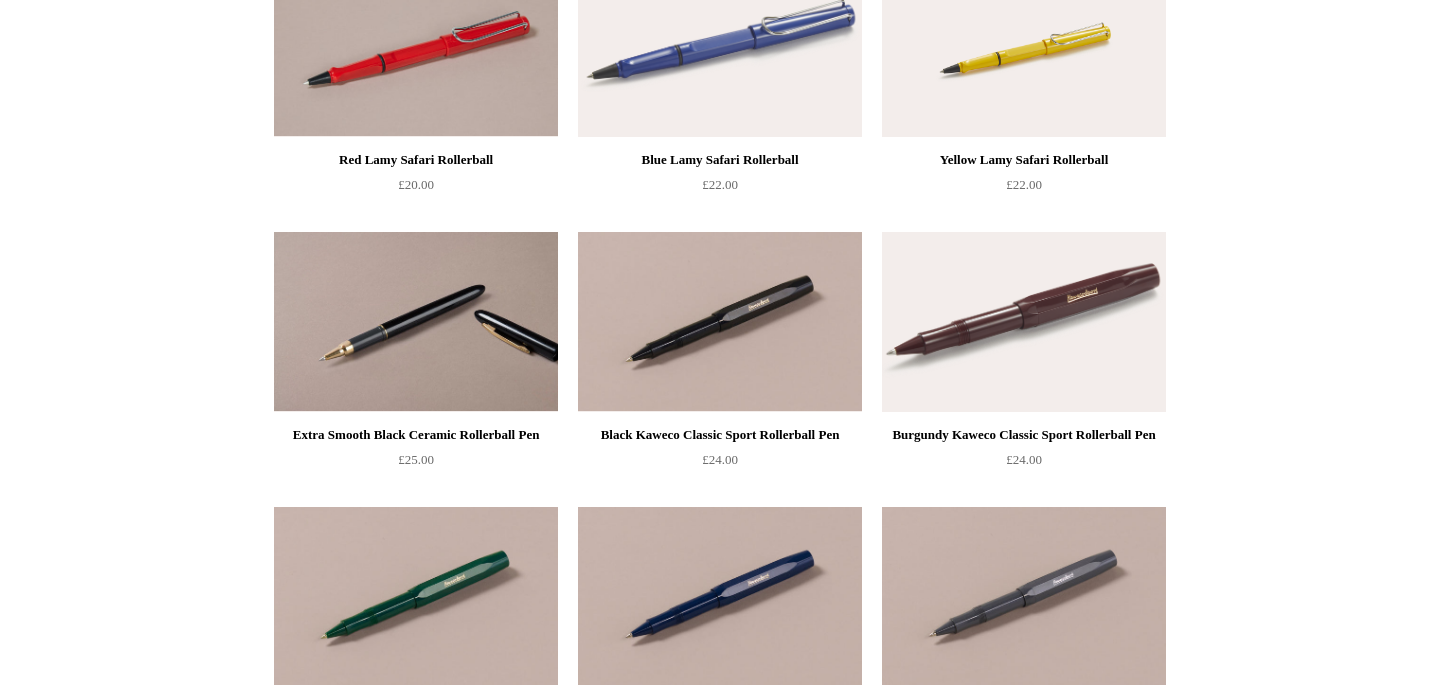 click at bounding box center (416, 322) 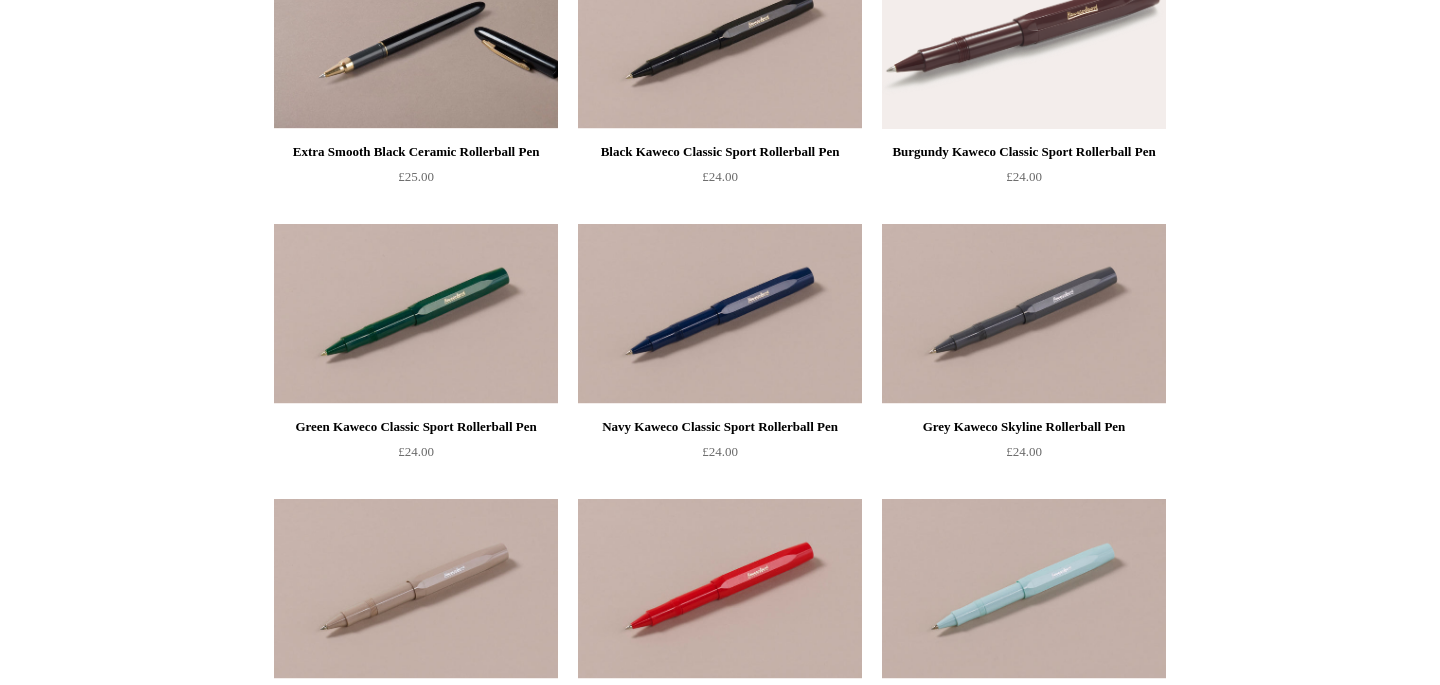 scroll, scrollTop: 153, scrollLeft: 0, axis: vertical 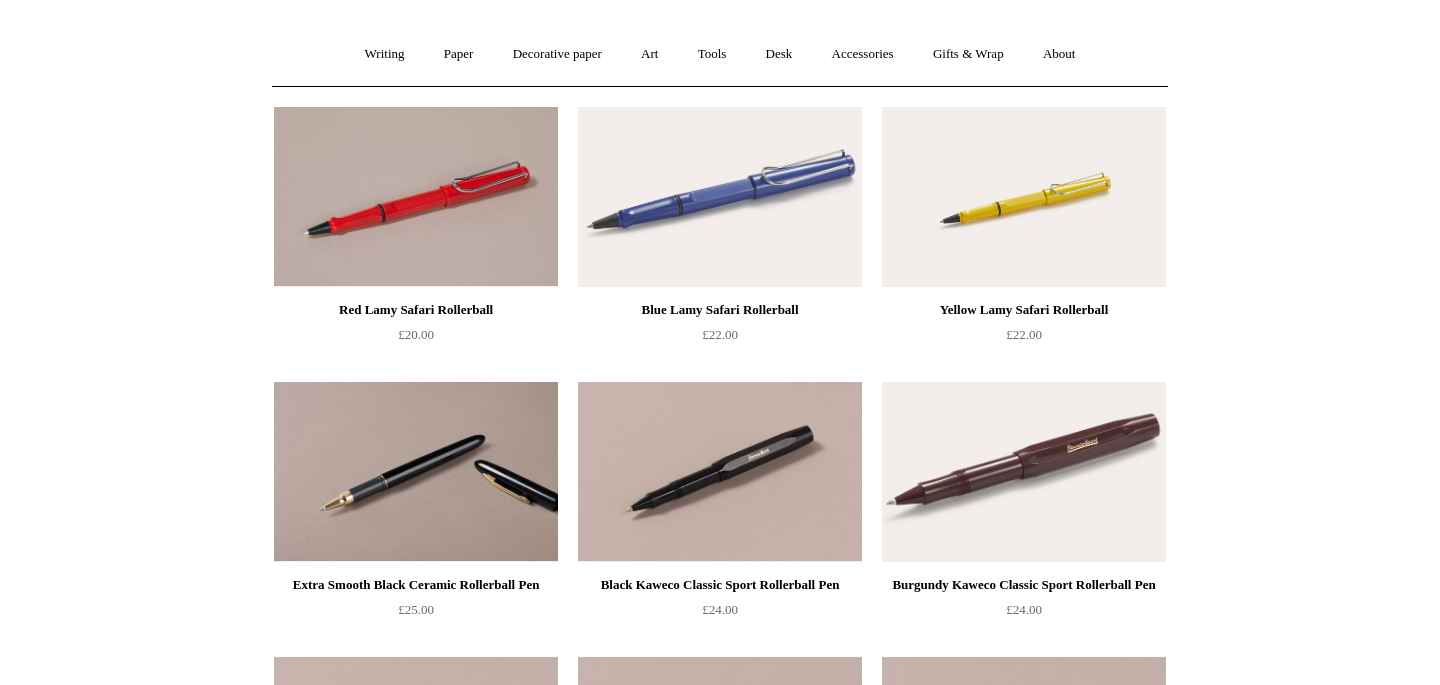 click at bounding box center (416, 472) 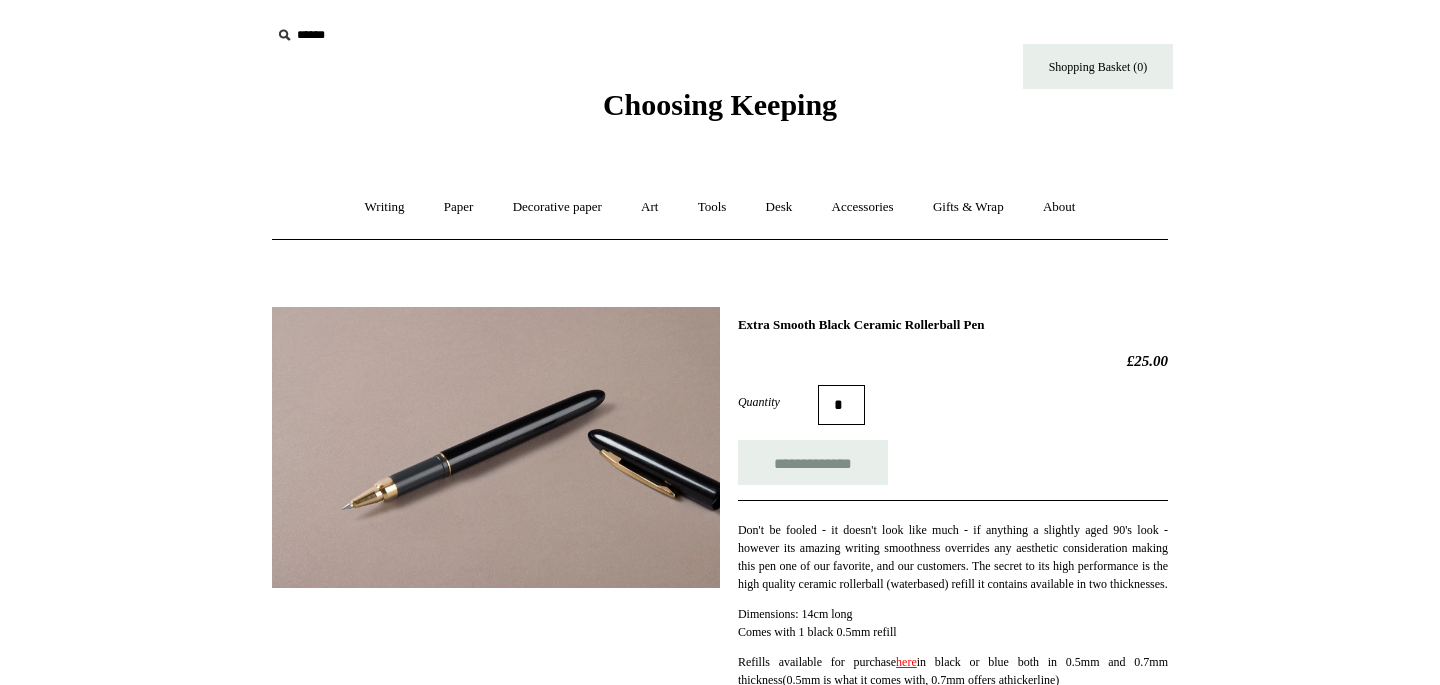 scroll, scrollTop: 0, scrollLeft: 0, axis: both 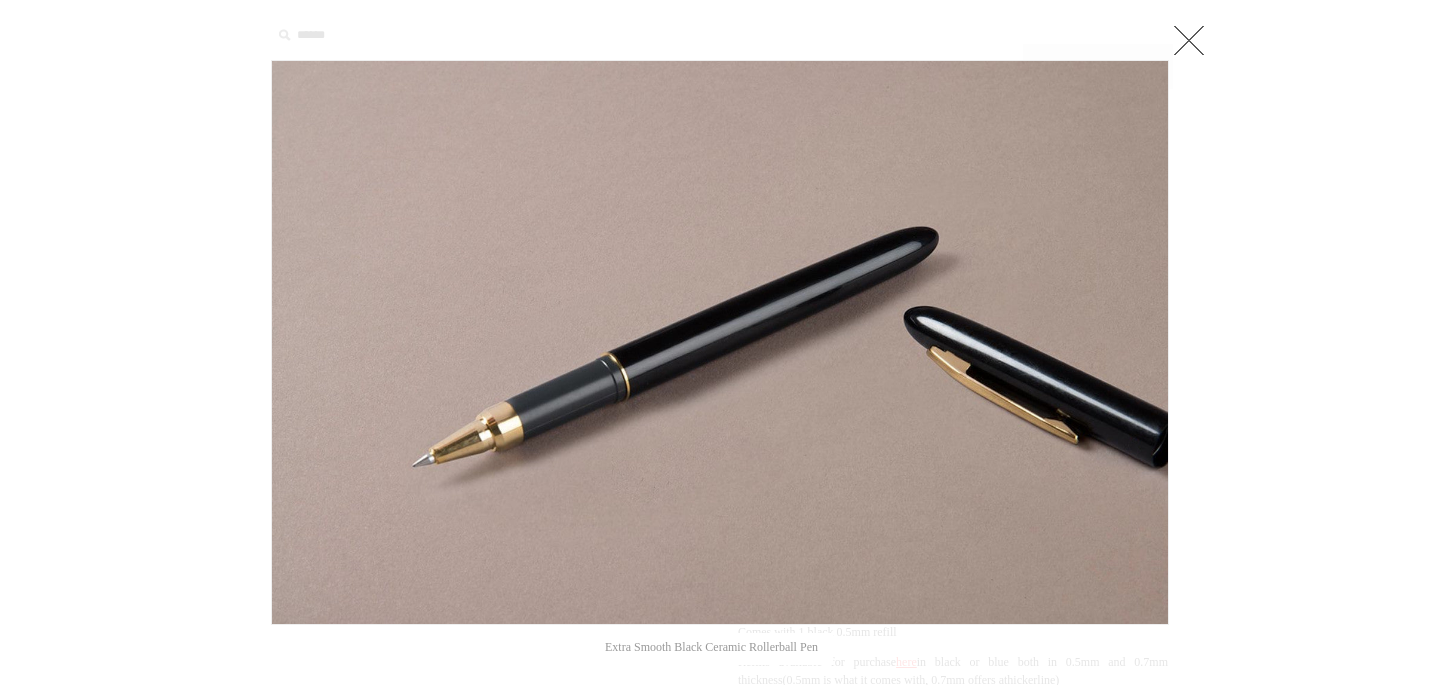 click at bounding box center (1189, 40) 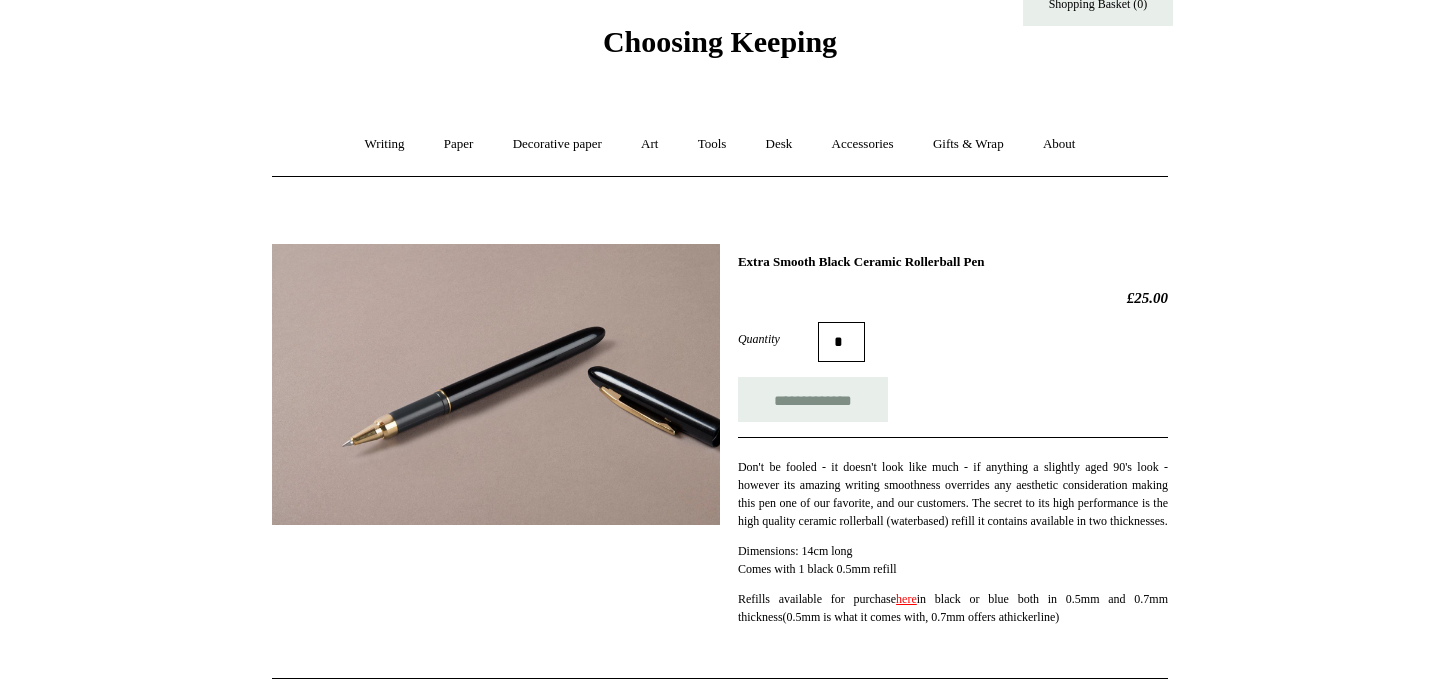 scroll, scrollTop: 61, scrollLeft: 0, axis: vertical 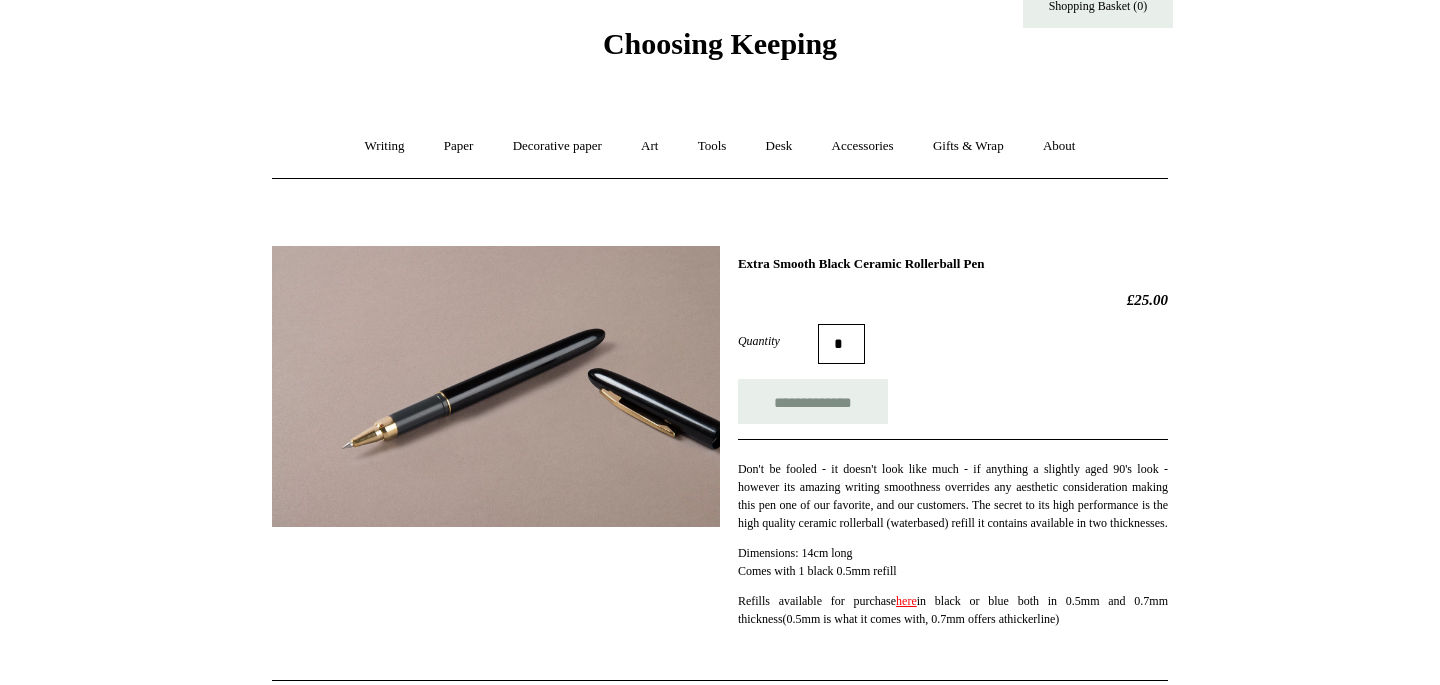 click on "here" at bounding box center [906, 601] 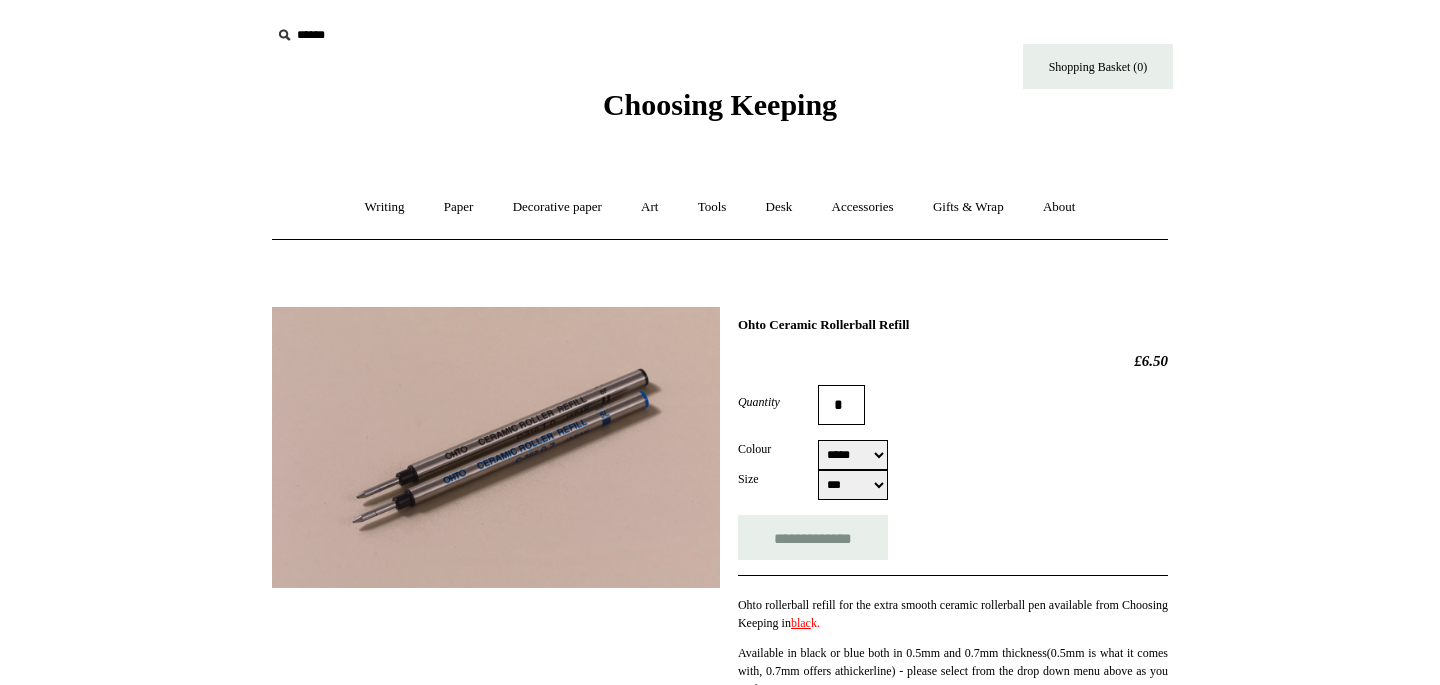 select on "***" 